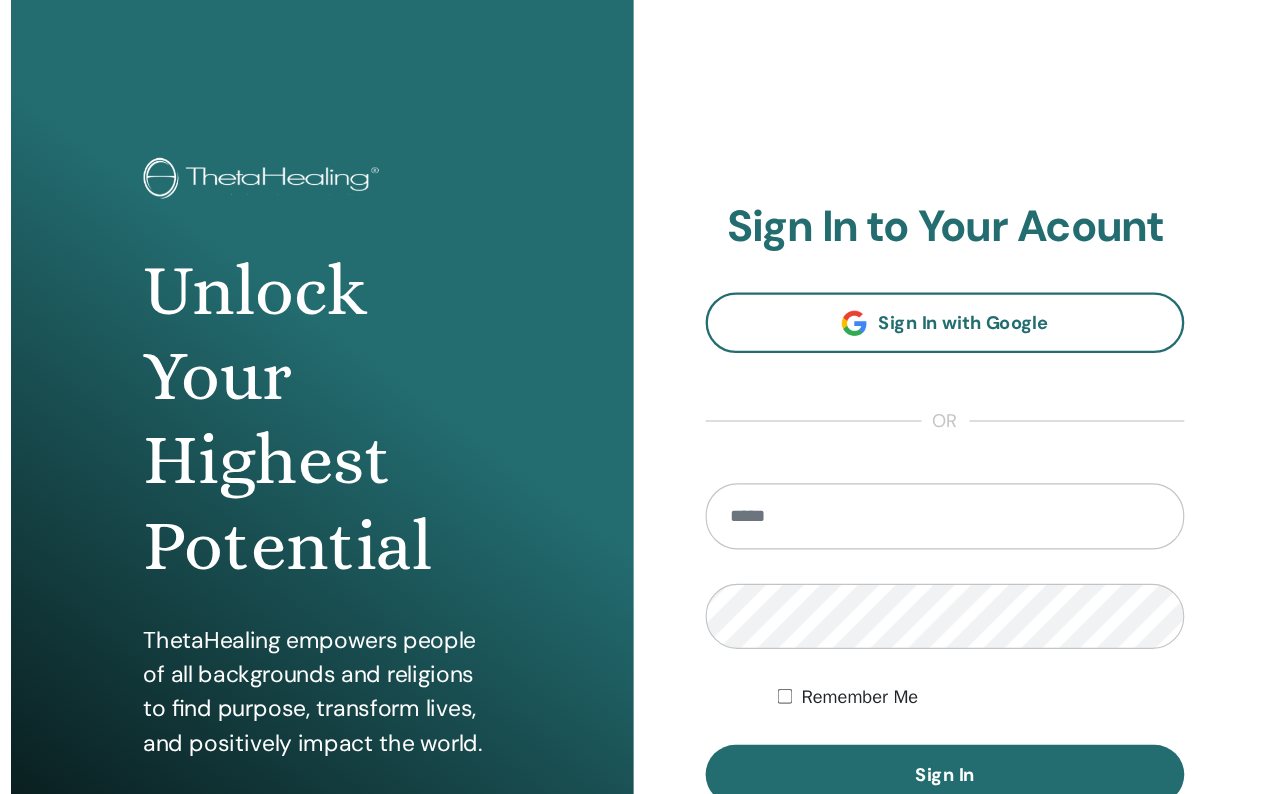 scroll, scrollTop: 0, scrollLeft: 0, axis: both 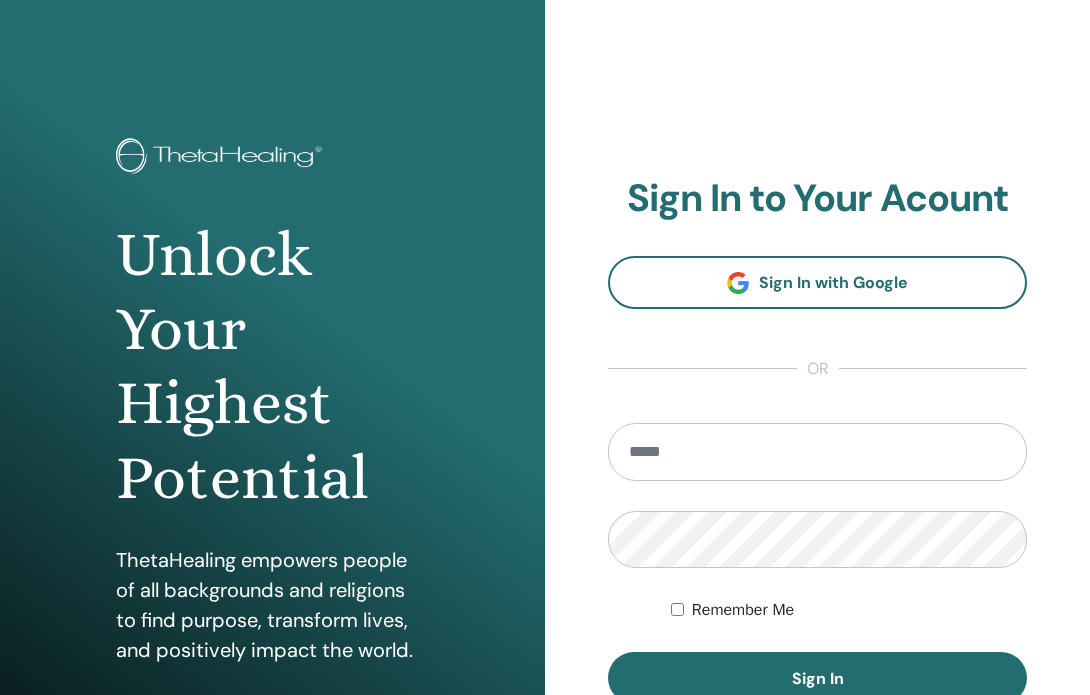 click at bounding box center [817, 452] 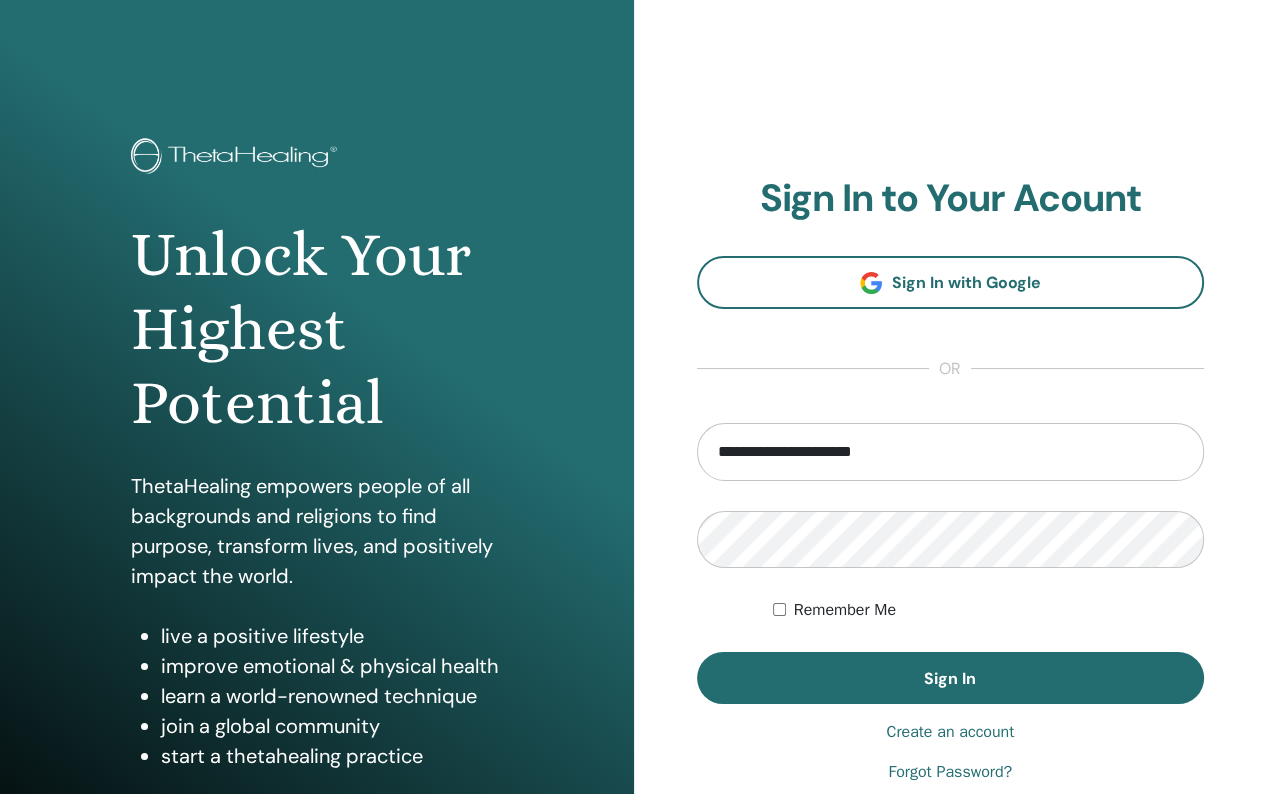 click on "Forgot Password?" at bounding box center [950, 772] 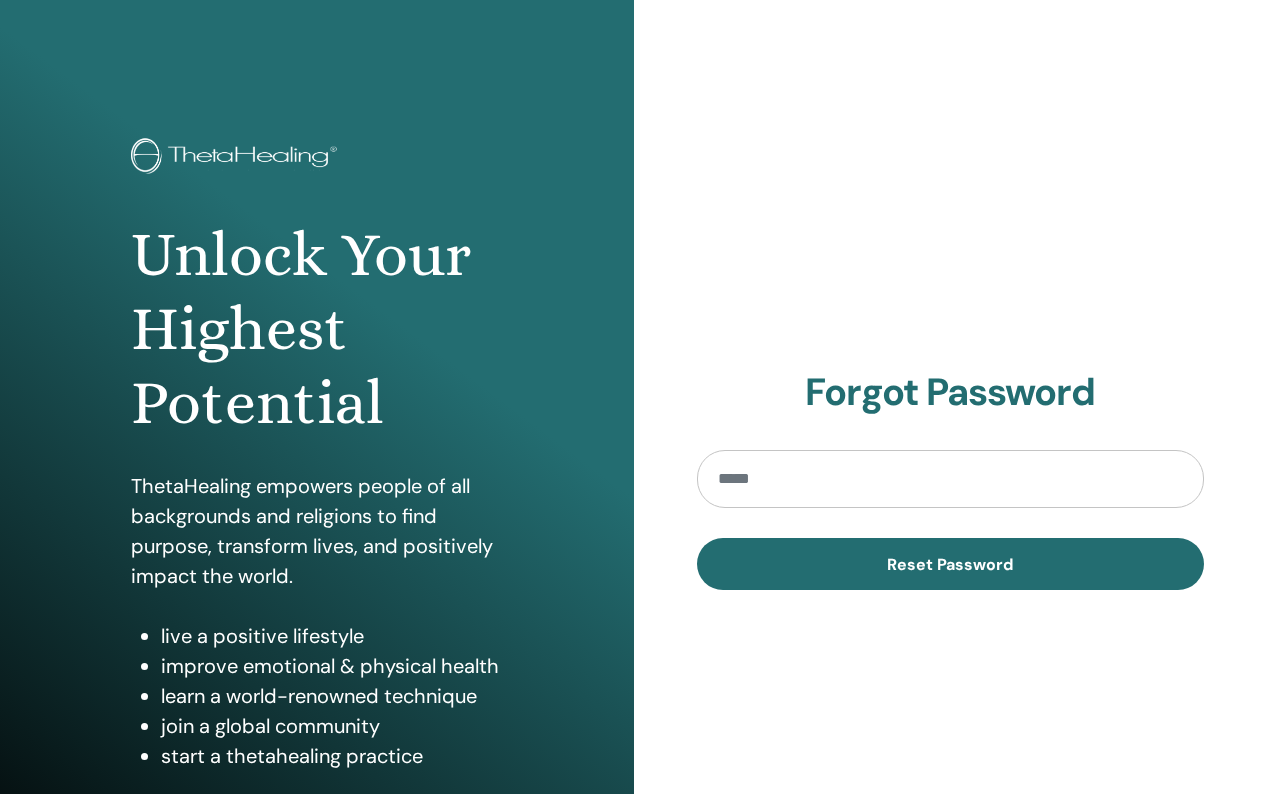 scroll, scrollTop: 0, scrollLeft: 0, axis: both 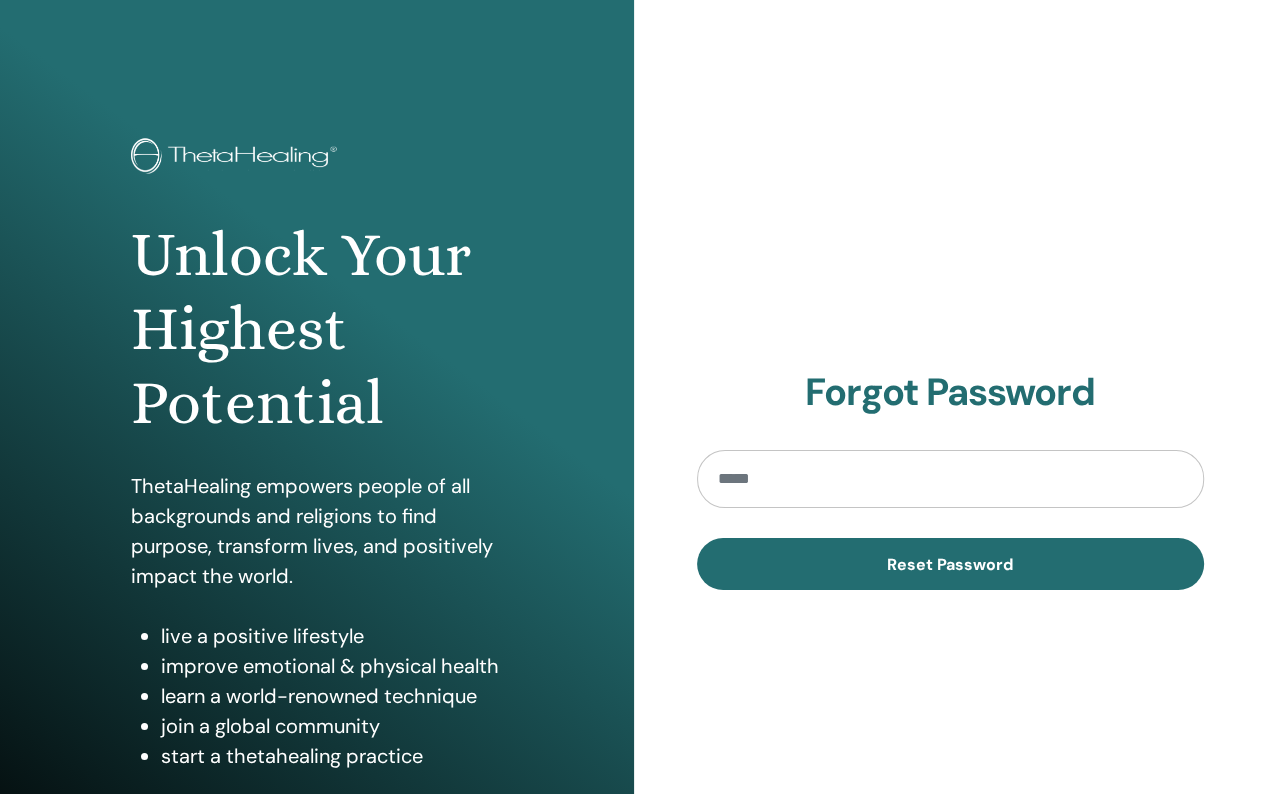 click at bounding box center [951, 479] 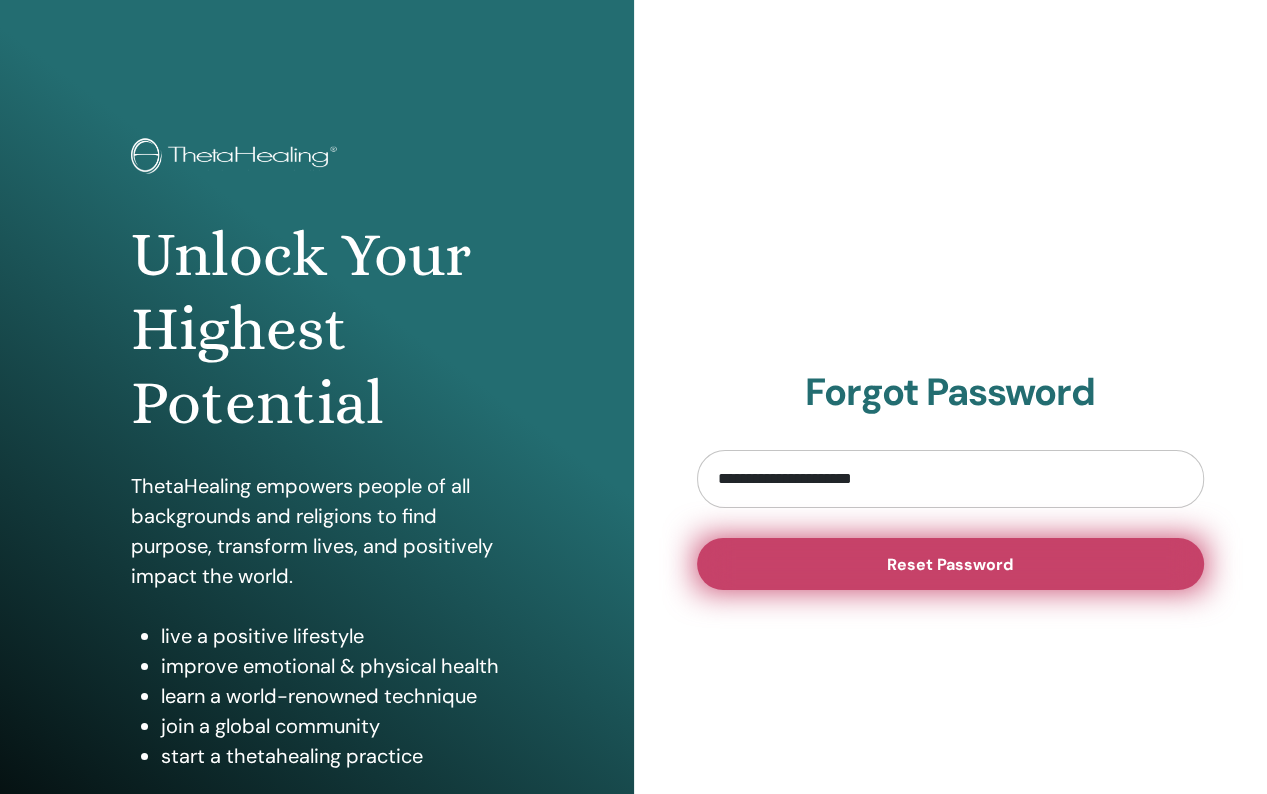 click on "Reset Password" at bounding box center [950, 564] 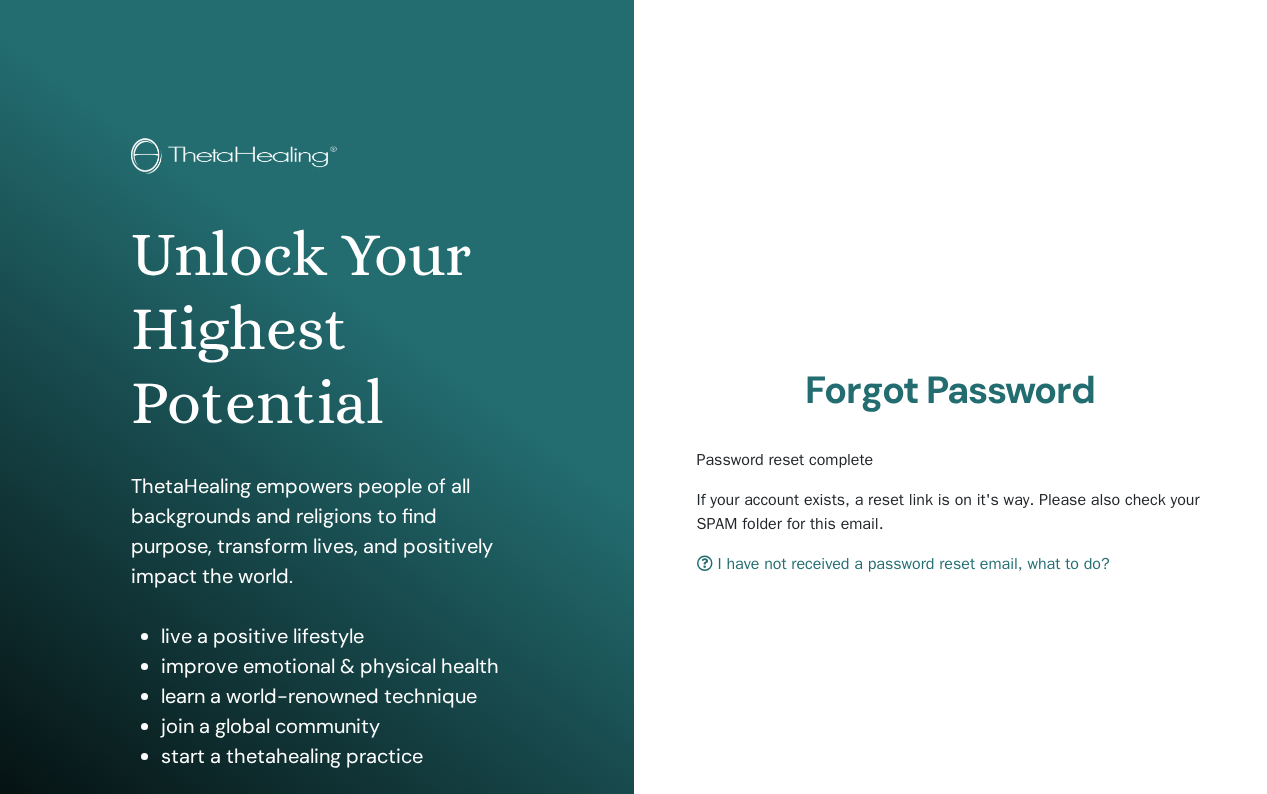 scroll, scrollTop: 0, scrollLeft: 0, axis: both 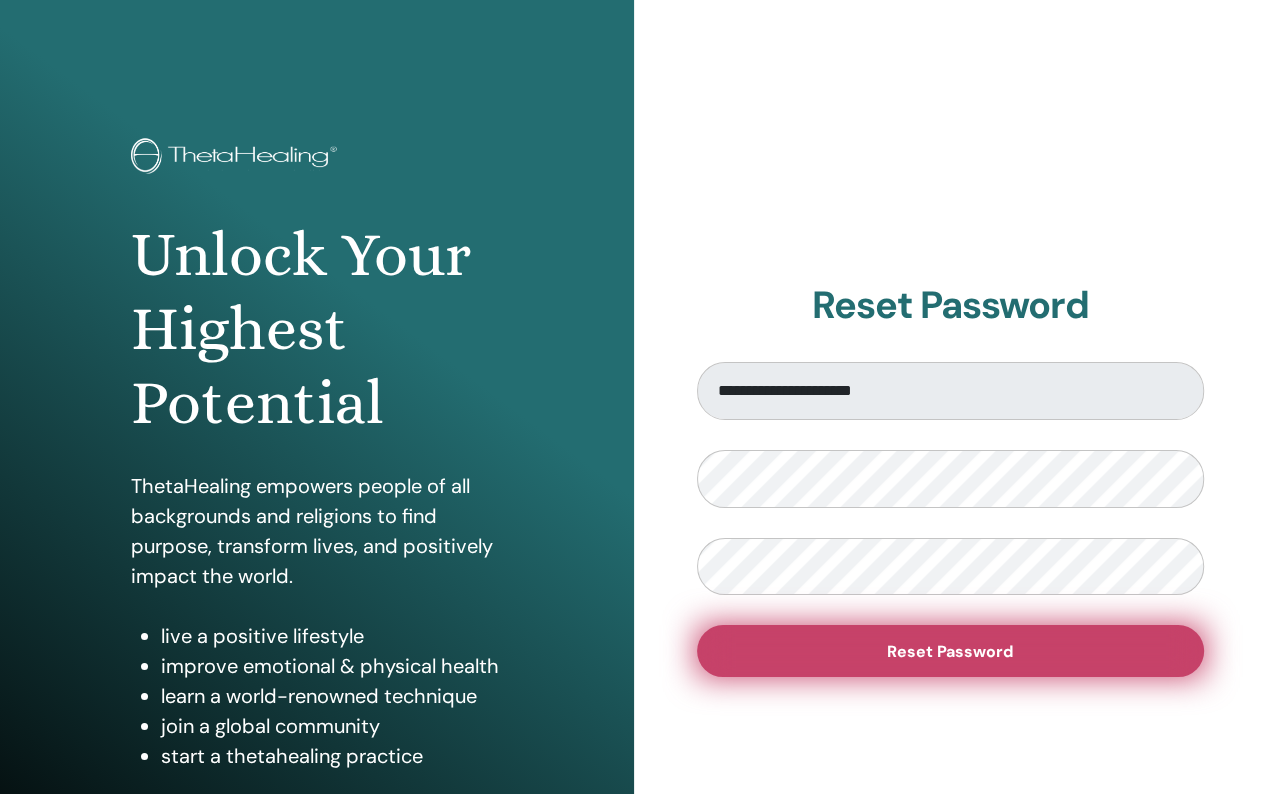 click on "Reset Password" at bounding box center (950, 651) 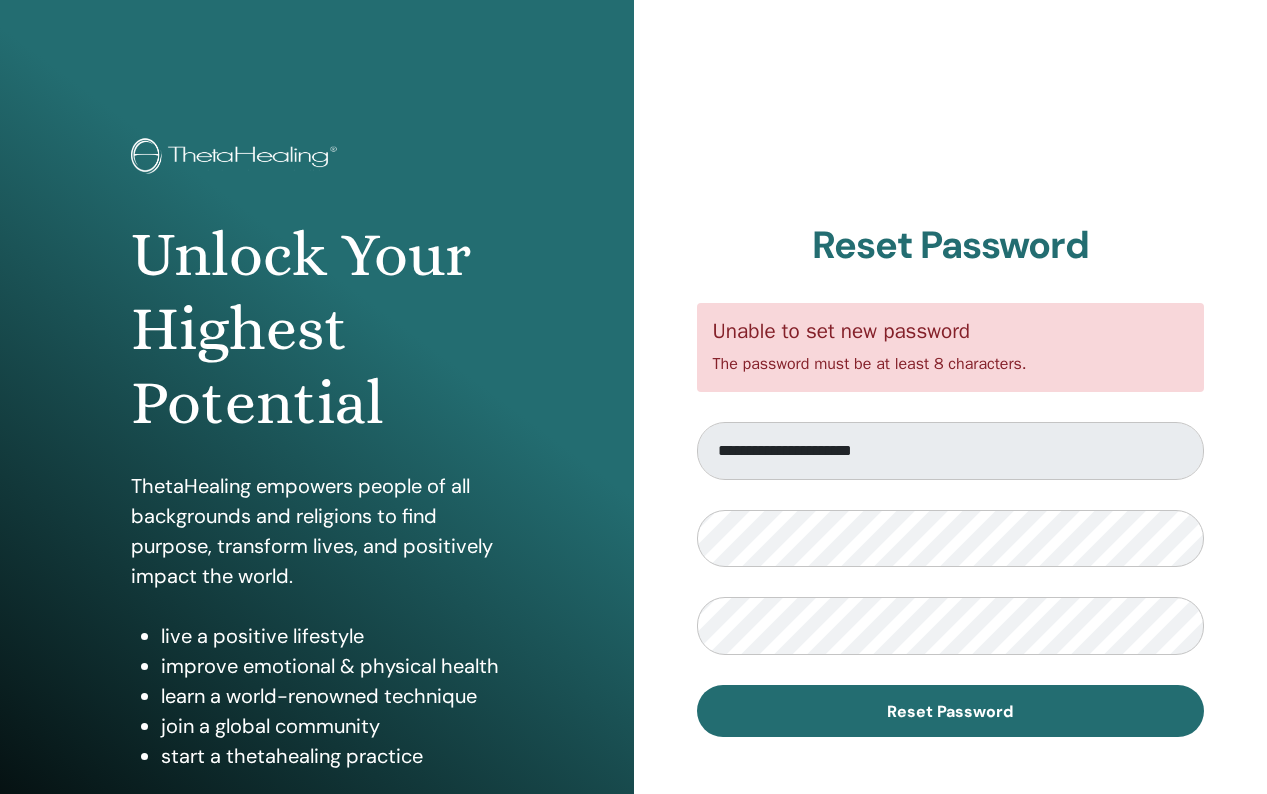 scroll, scrollTop: 0, scrollLeft: 0, axis: both 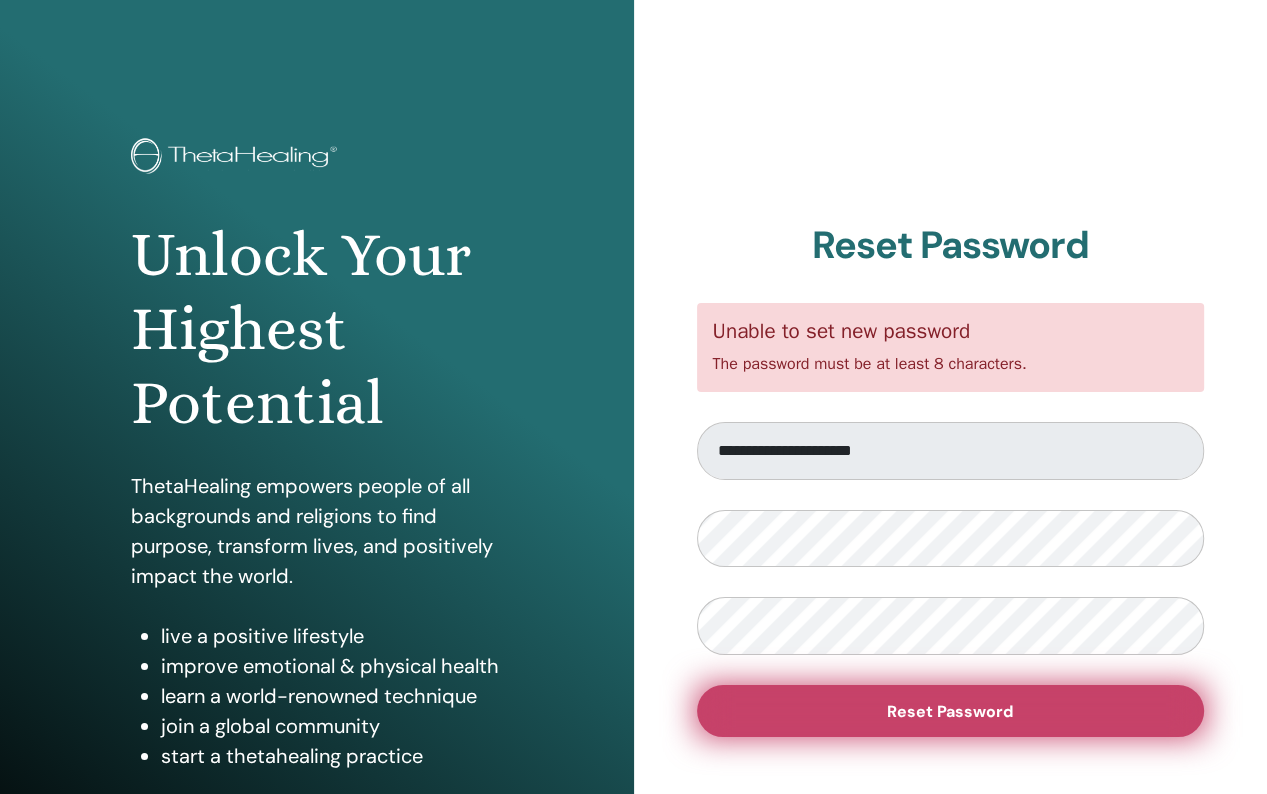 click on "Reset Password" at bounding box center (950, 711) 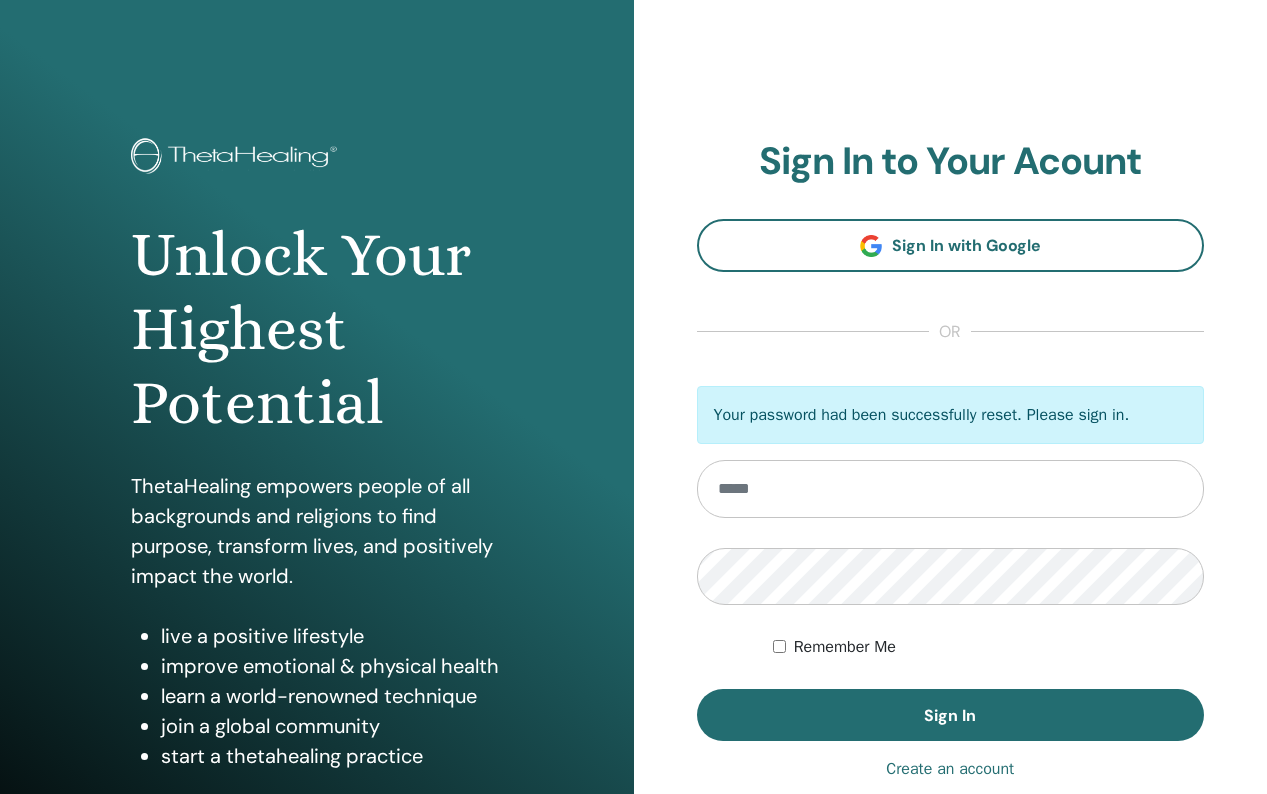 scroll, scrollTop: 0, scrollLeft: 0, axis: both 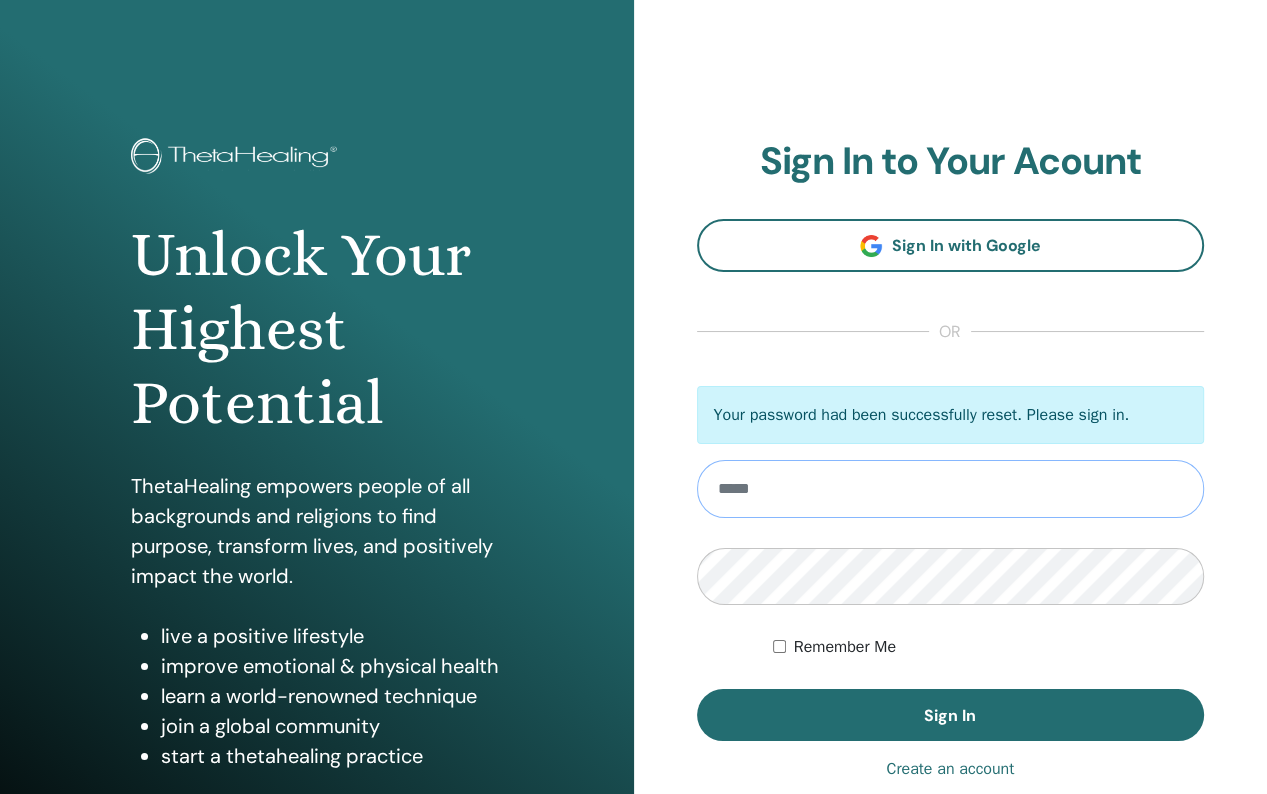 click at bounding box center (951, 489) 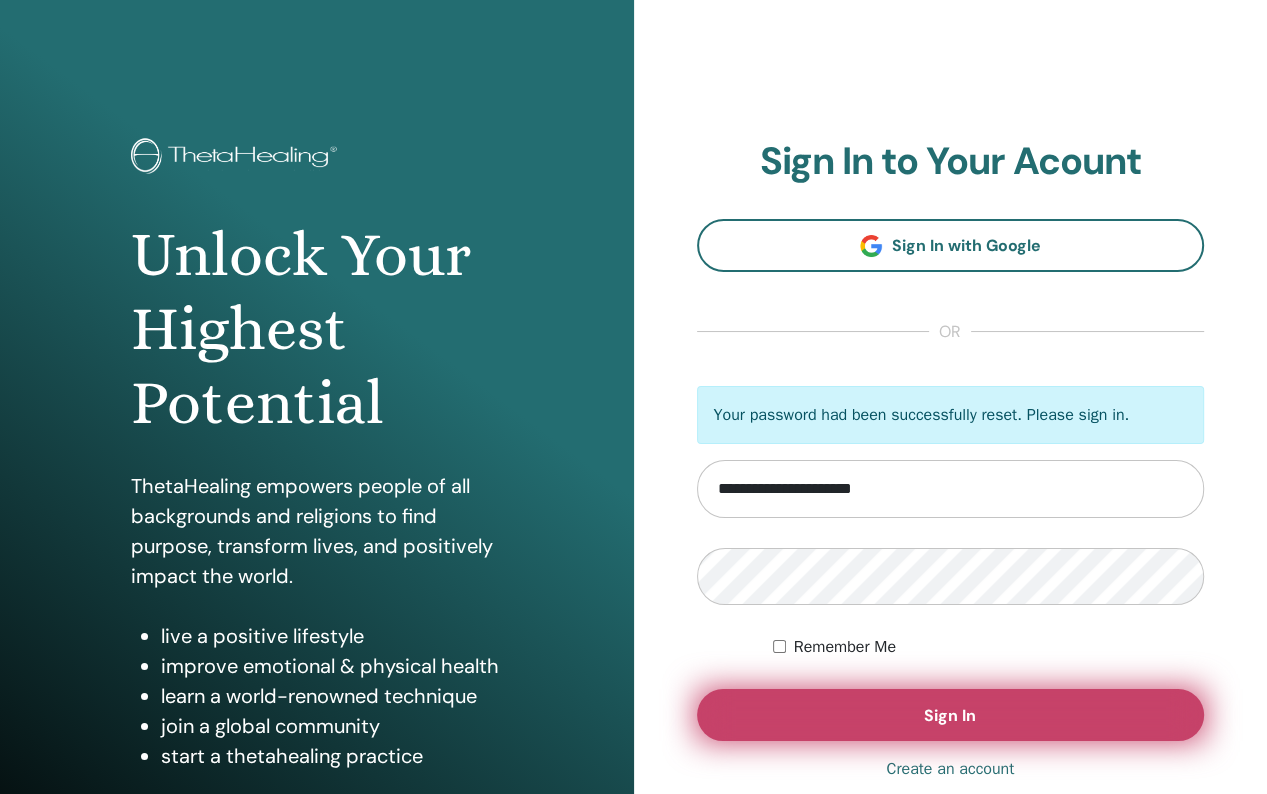 click on "Sign In" at bounding box center (951, 715) 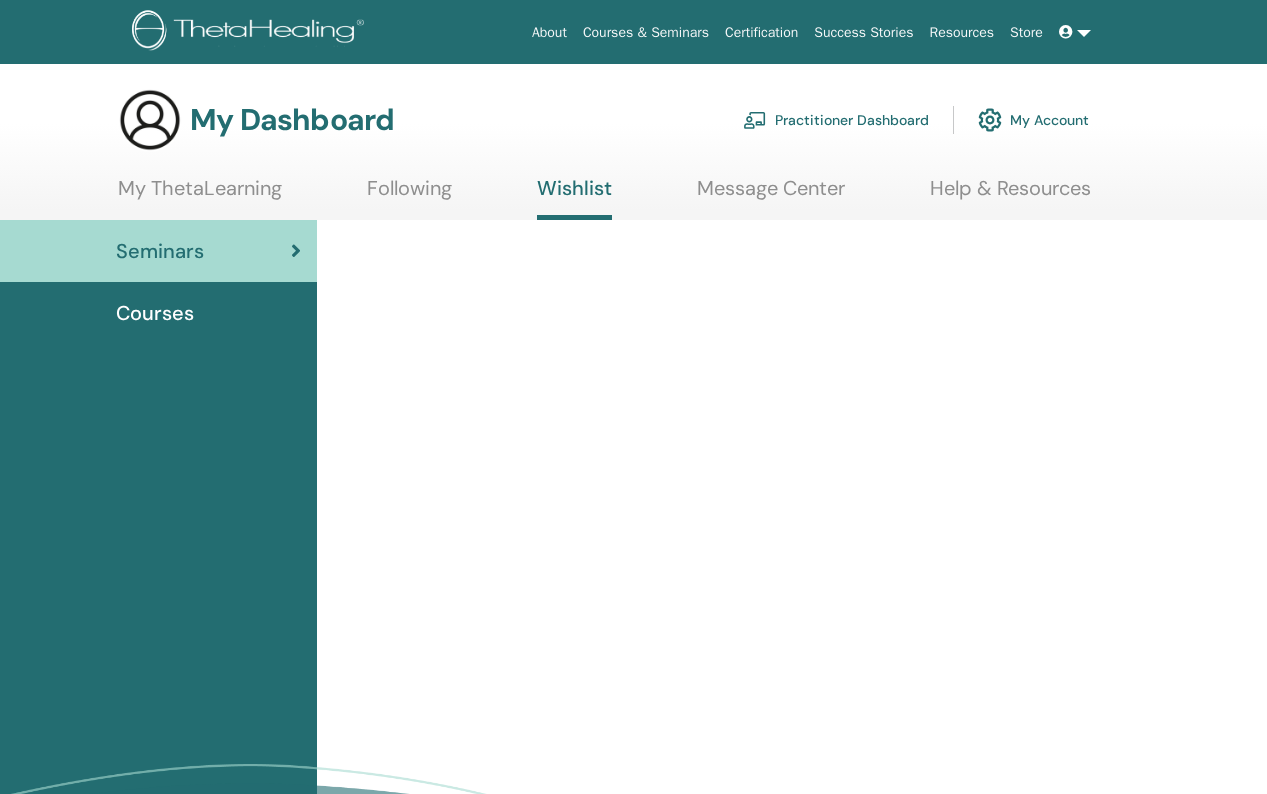scroll, scrollTop: 0, scrollLeft: 0, axis: both 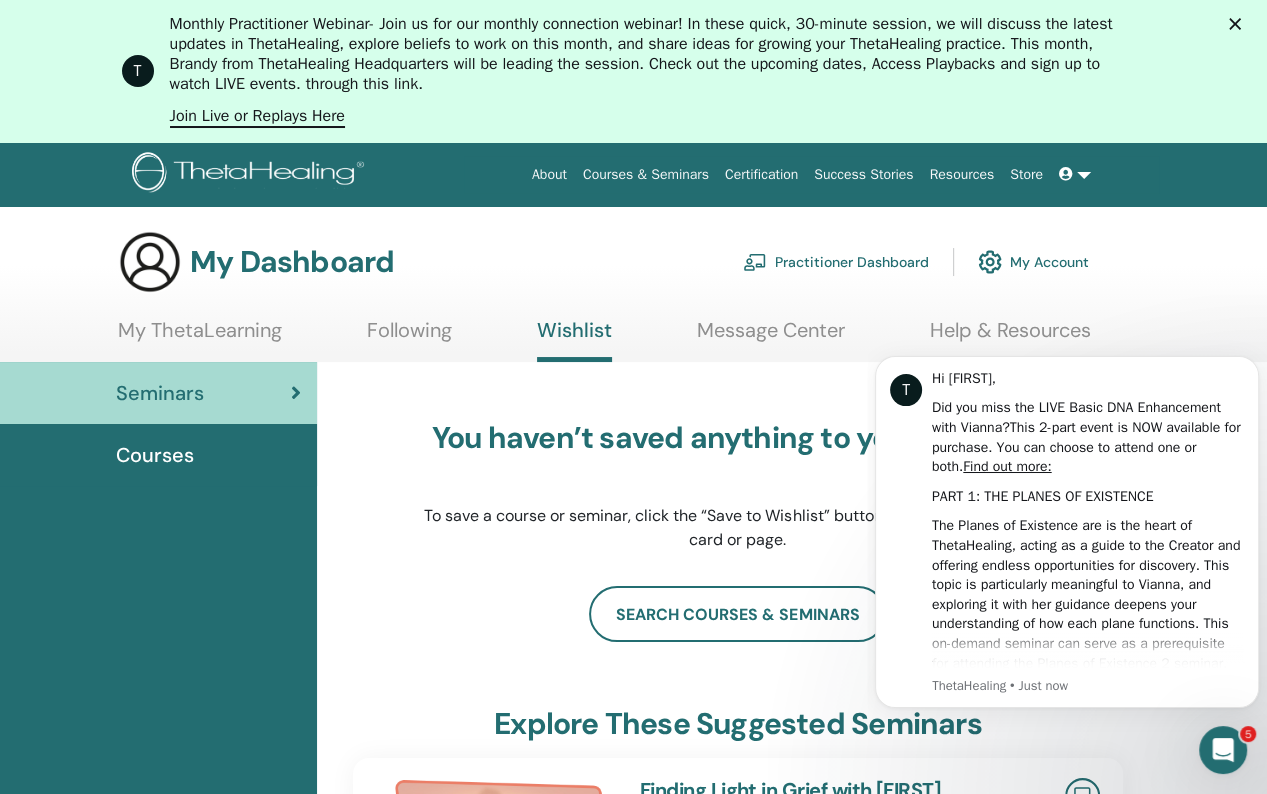 click on "T Monthly Practitioner Webinar  - Join us for our monthly connection webinar! In these quick, 30-minute session, we will discuss the latest updates in ThetaHealing, explore beliefs to work on this month, and share ideas for growing your ThetaHealing practice. This month, Brandy from ThetaHealing Headquarters will be leading the session. Check out the upcoming dates, Access Playbacks and sign up to watch LIVE events. through this link. Join Live or Replays Here" at bounding box center [633, 71] 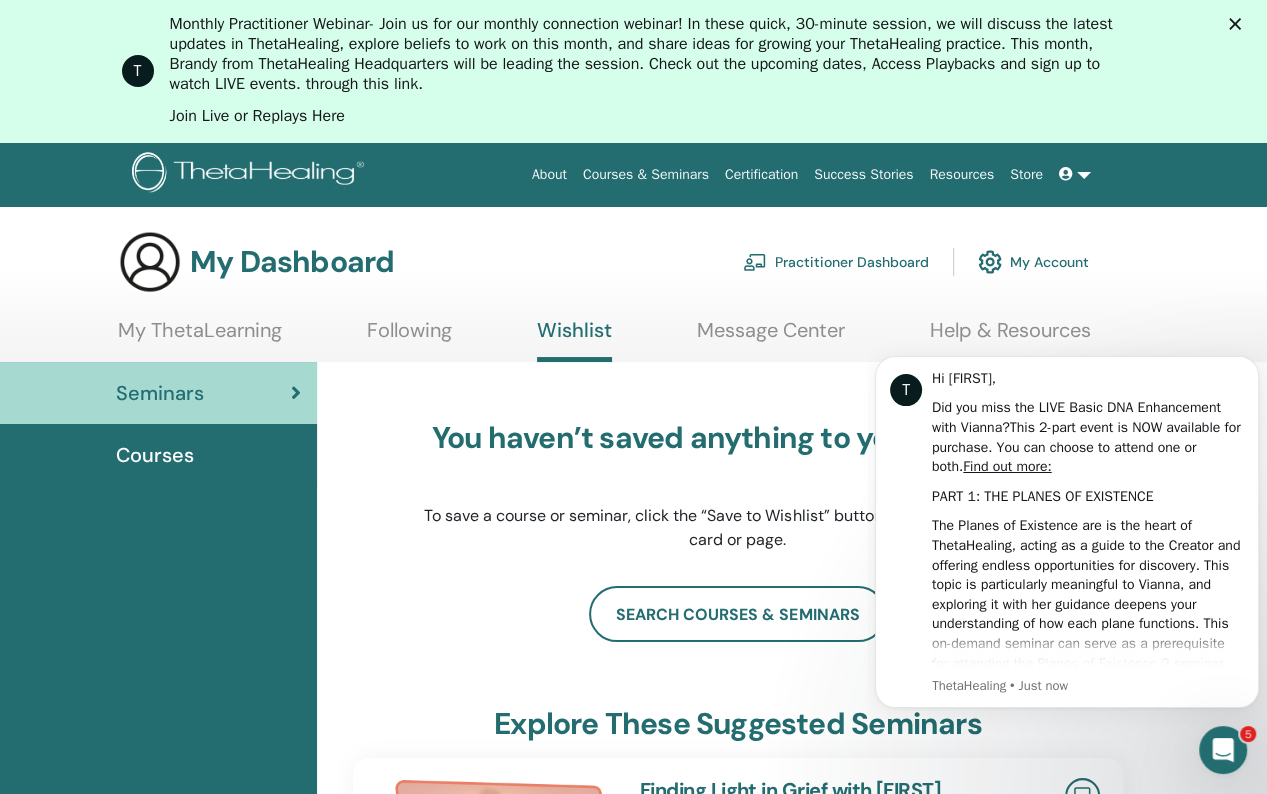 click on "Join Live or Replays Here" at bounding box center [257, 117] 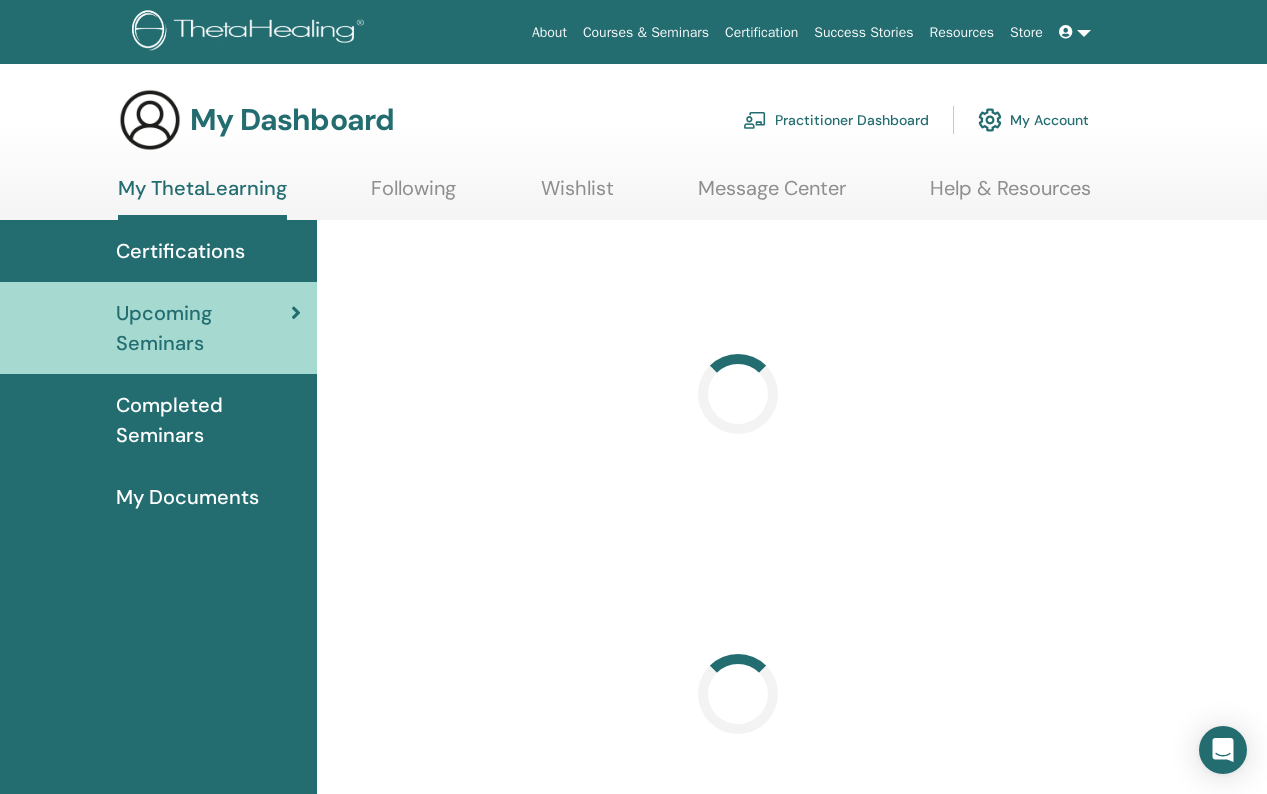 scroll, scrollTop: 0, scrollLeft: 0, axis: both 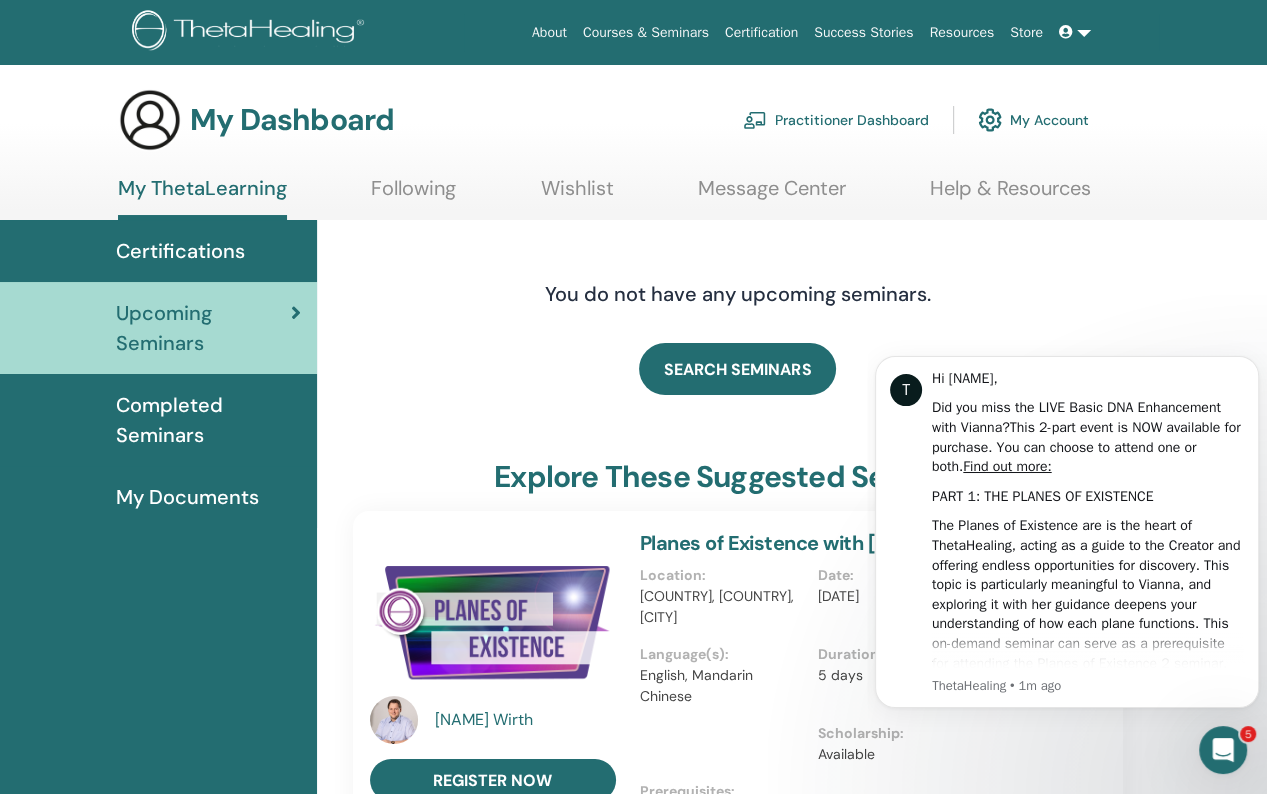 click on "Completed Seminars" at bounding box center (208, 420) 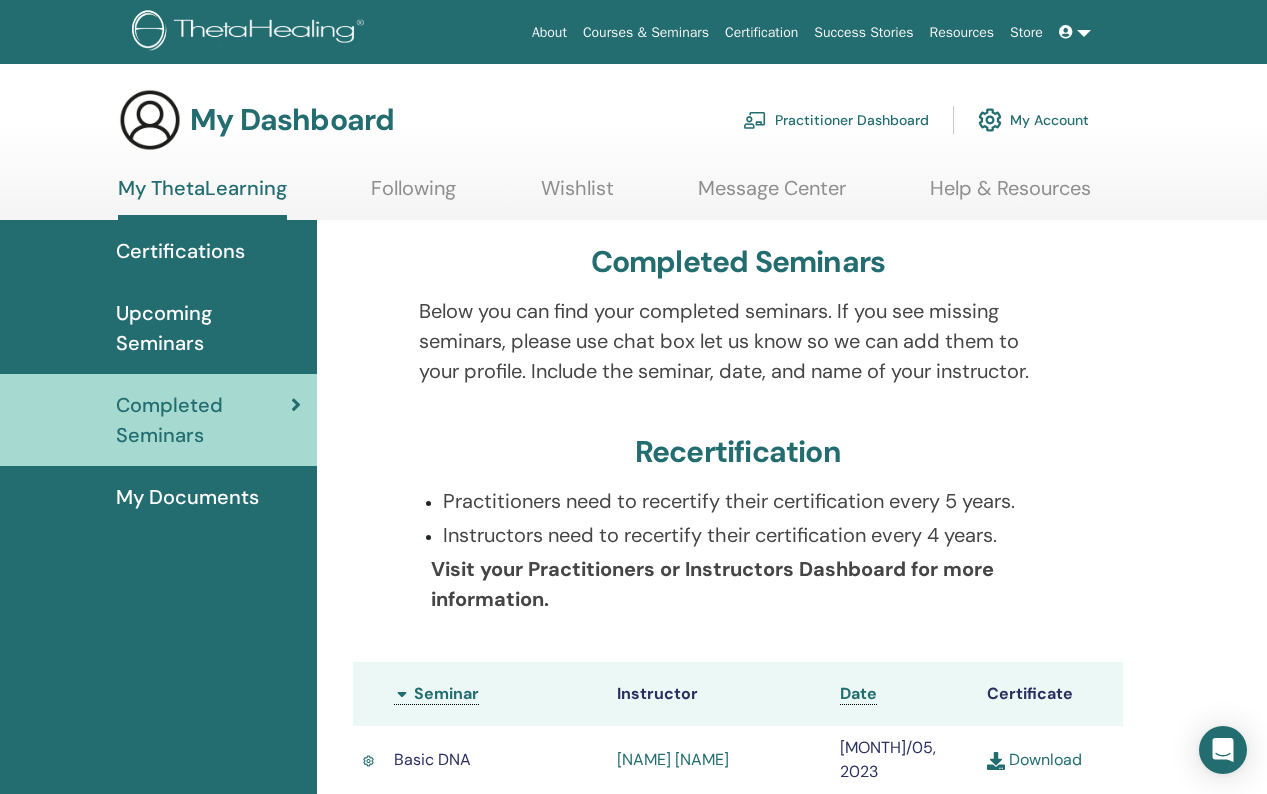 scroll, scrollTop: 0, scrollLeft: 0, axis: both 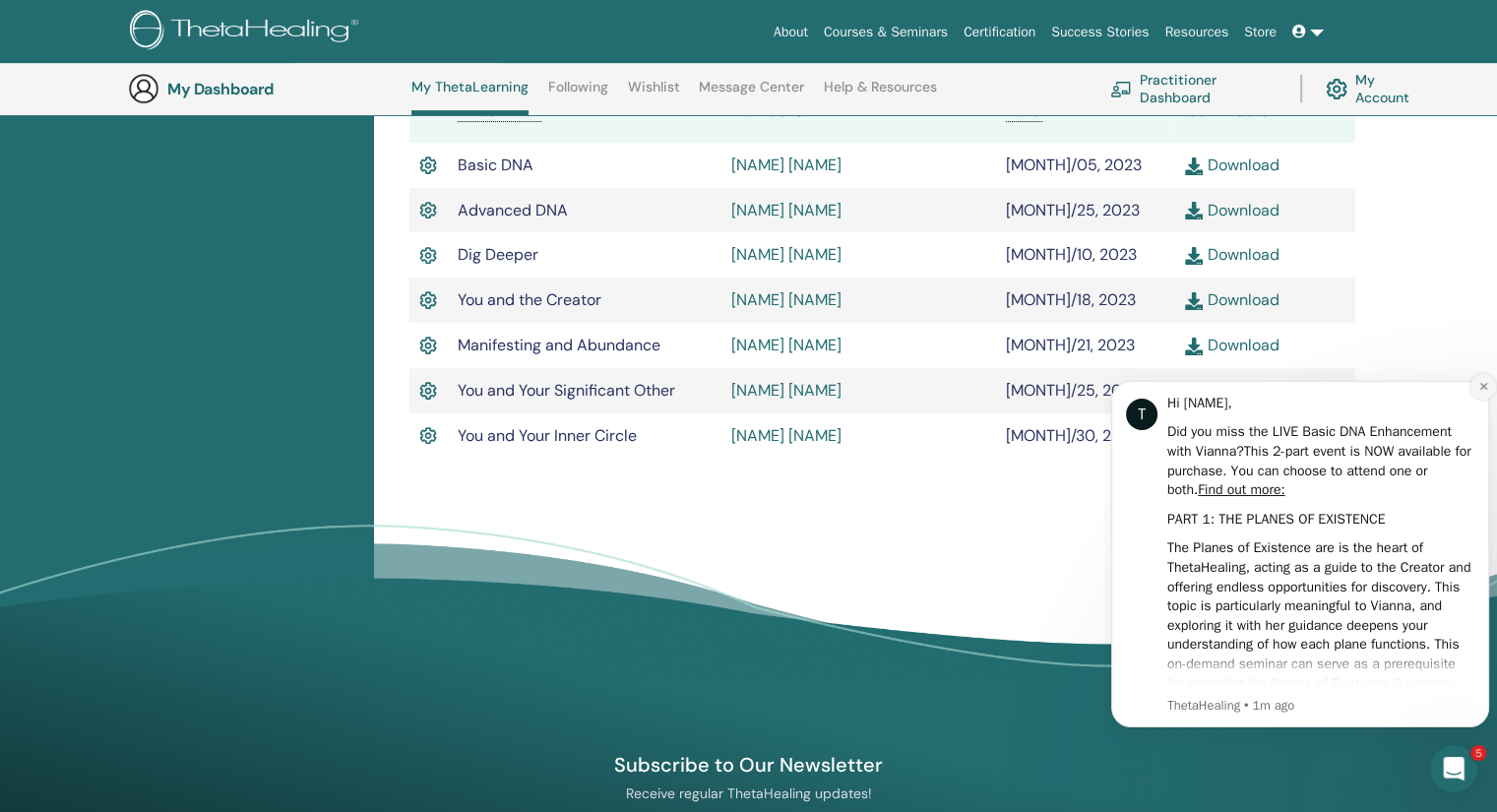 click 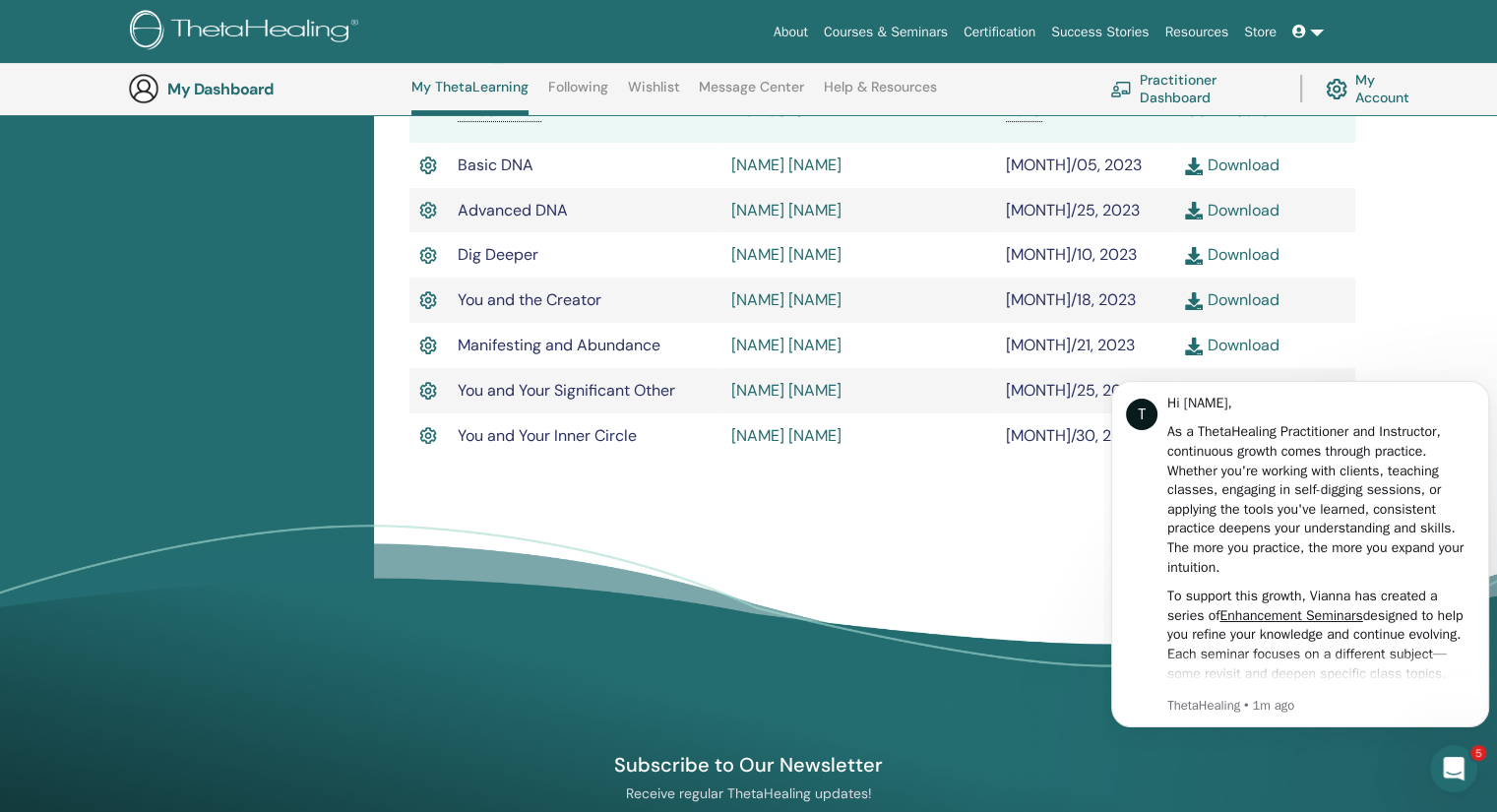click 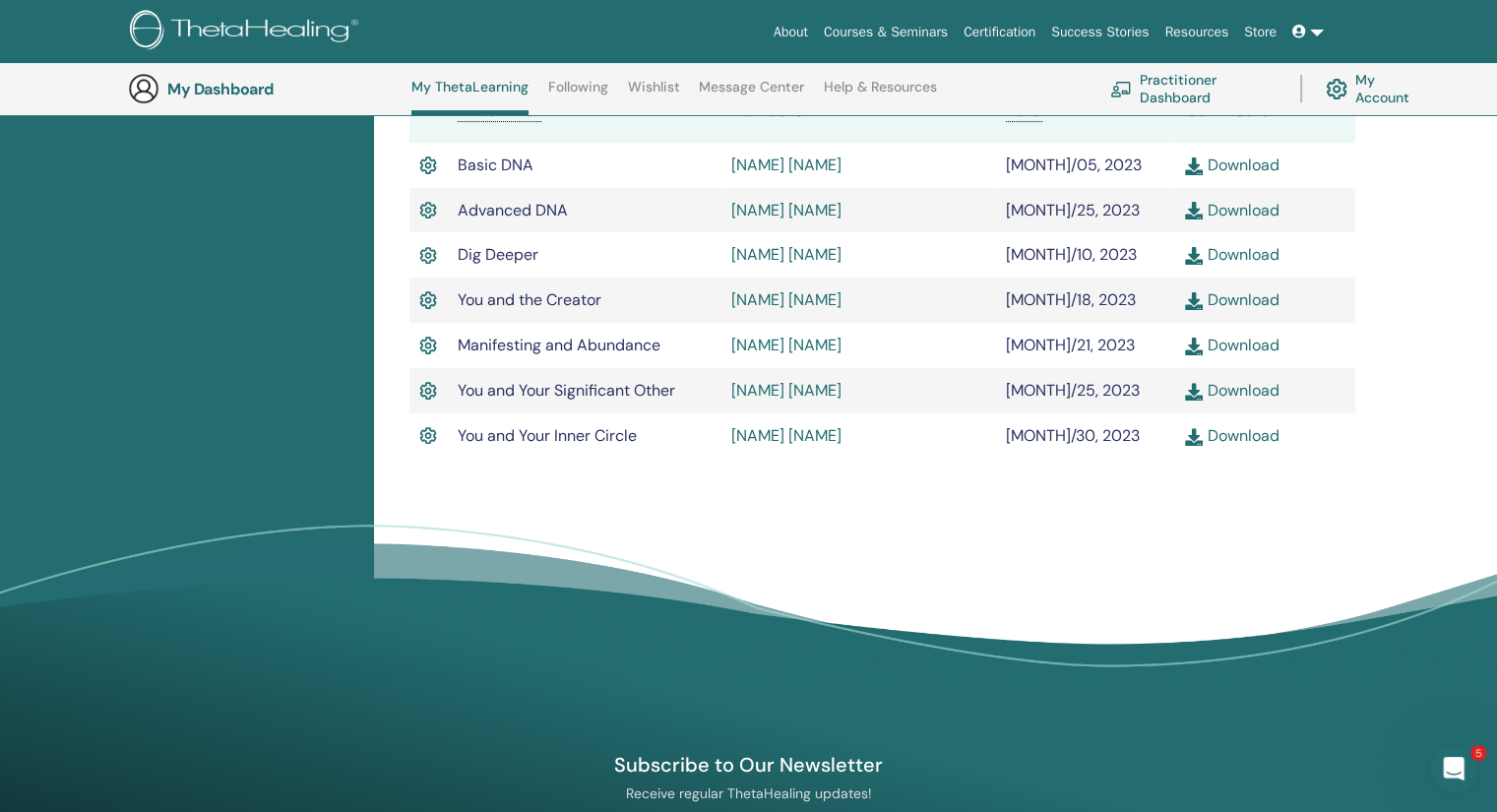 click on "Download" at bounding box center (1231, 164) 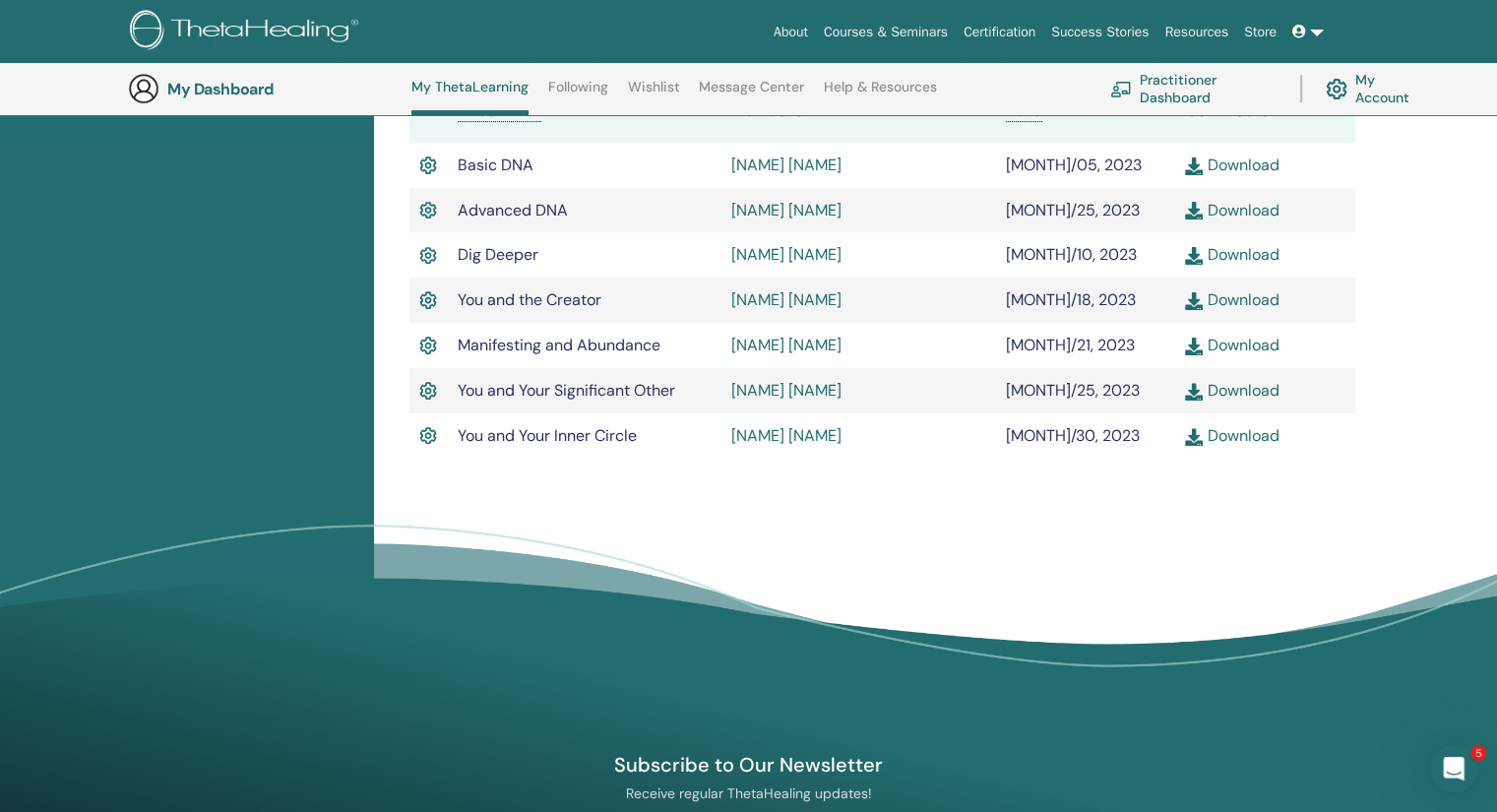 click on "Download" at bounding box center (1231, 210) 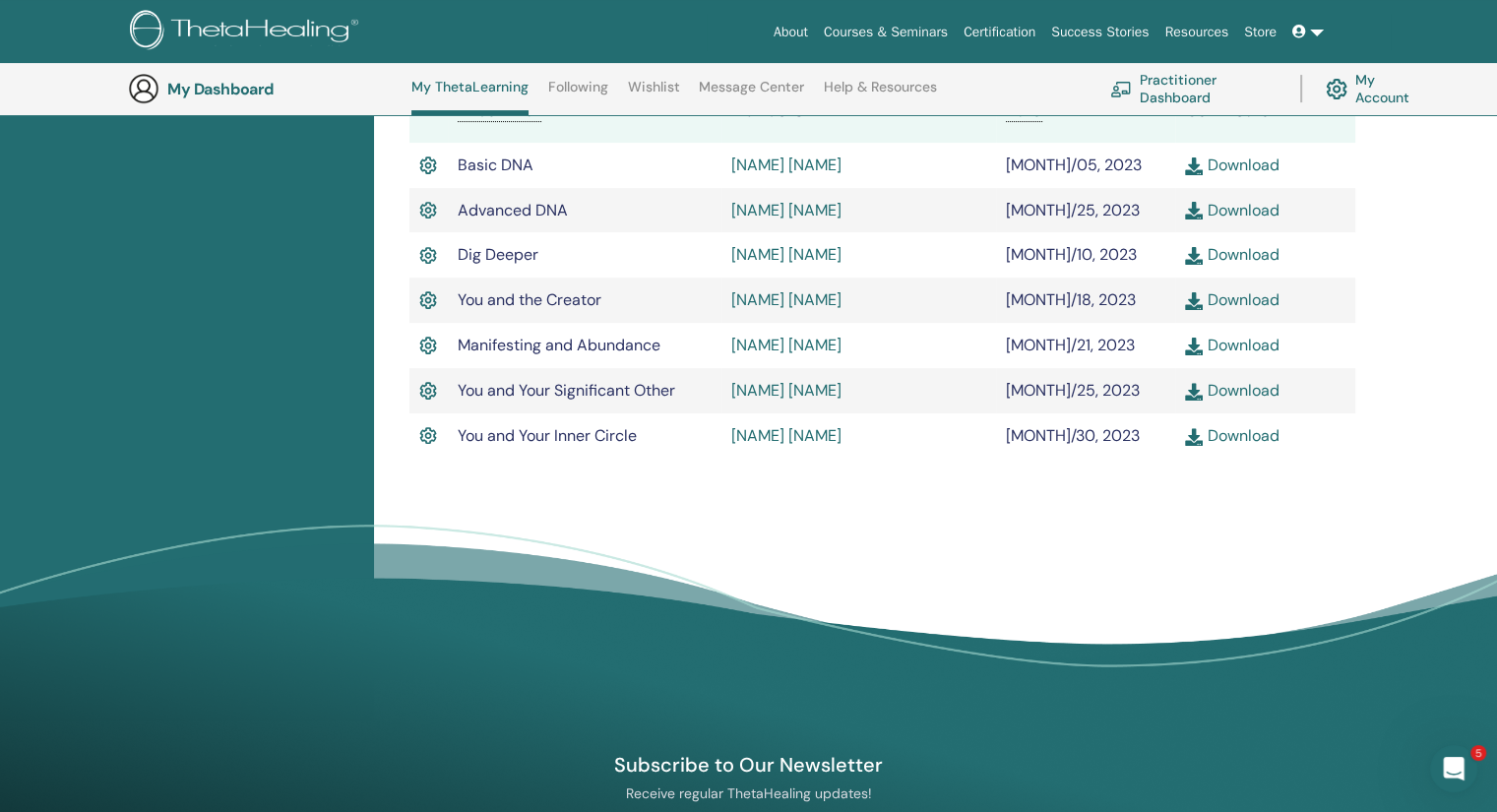 click on "Download" at bounding box center (1231, 254) 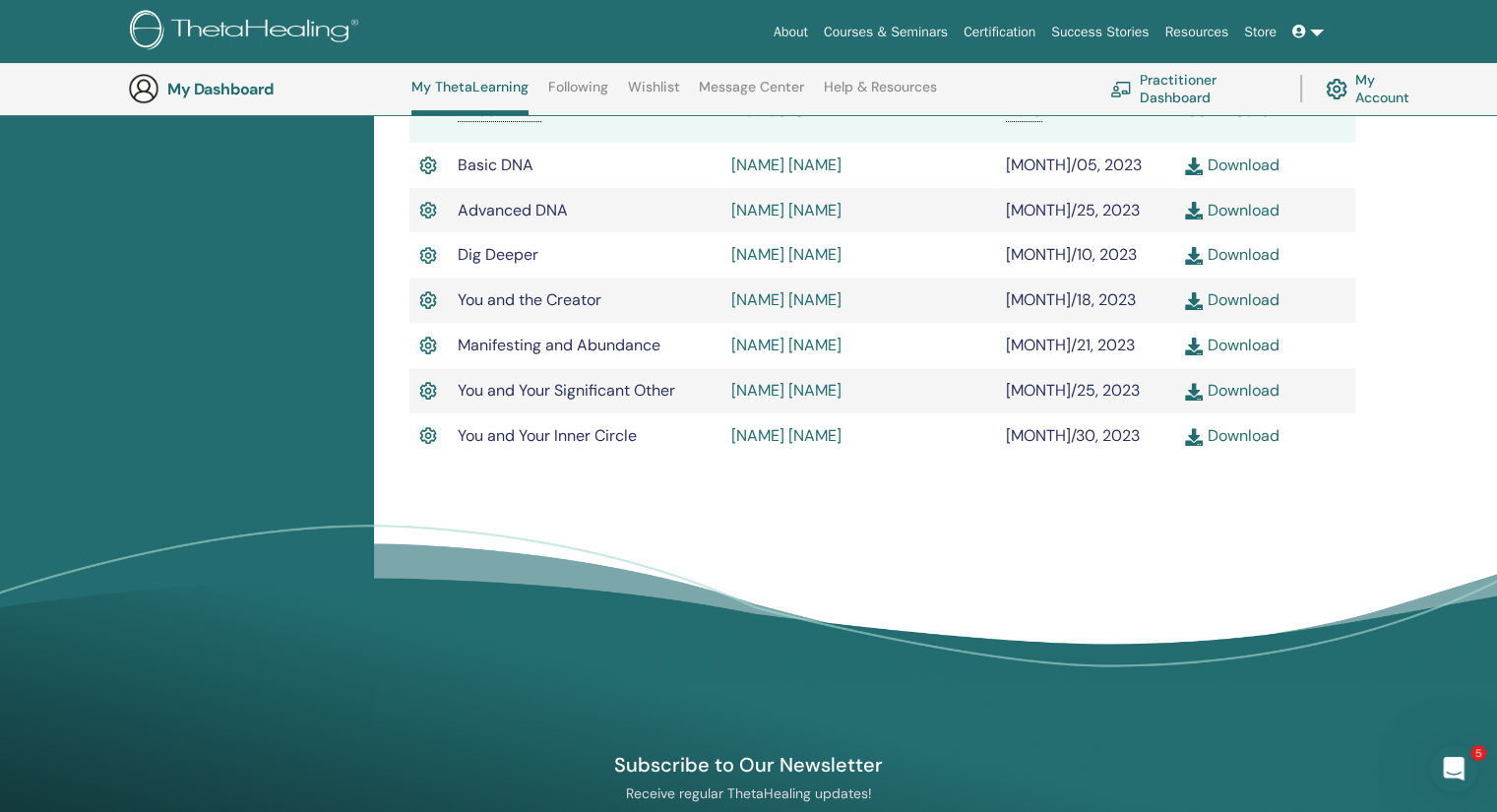 click on "Download" at bounding box center [1231, 299] 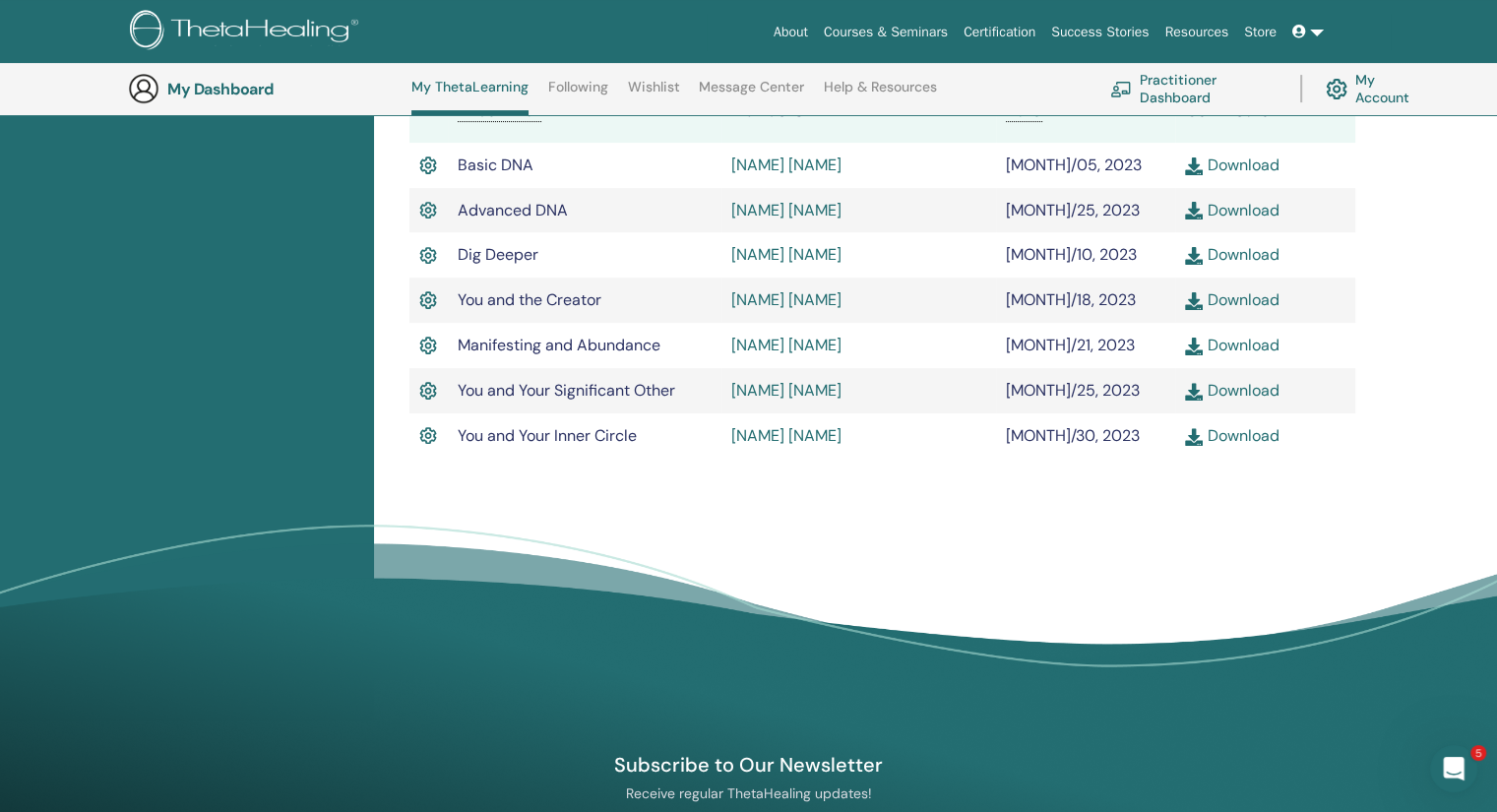 click on "Download" at bounding box center [1231, 344] 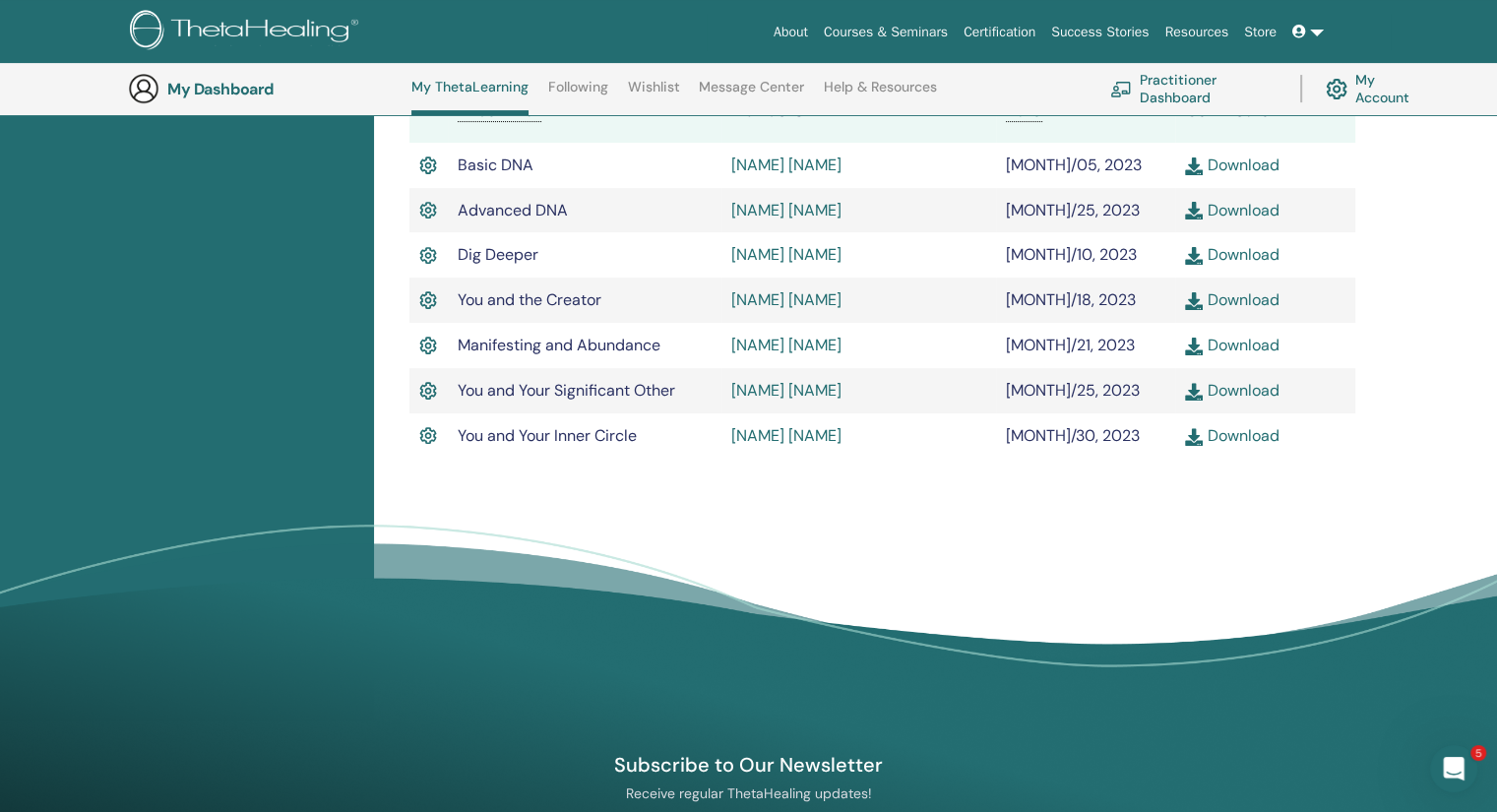 click on "Download" at bounding box center (1265, 391) 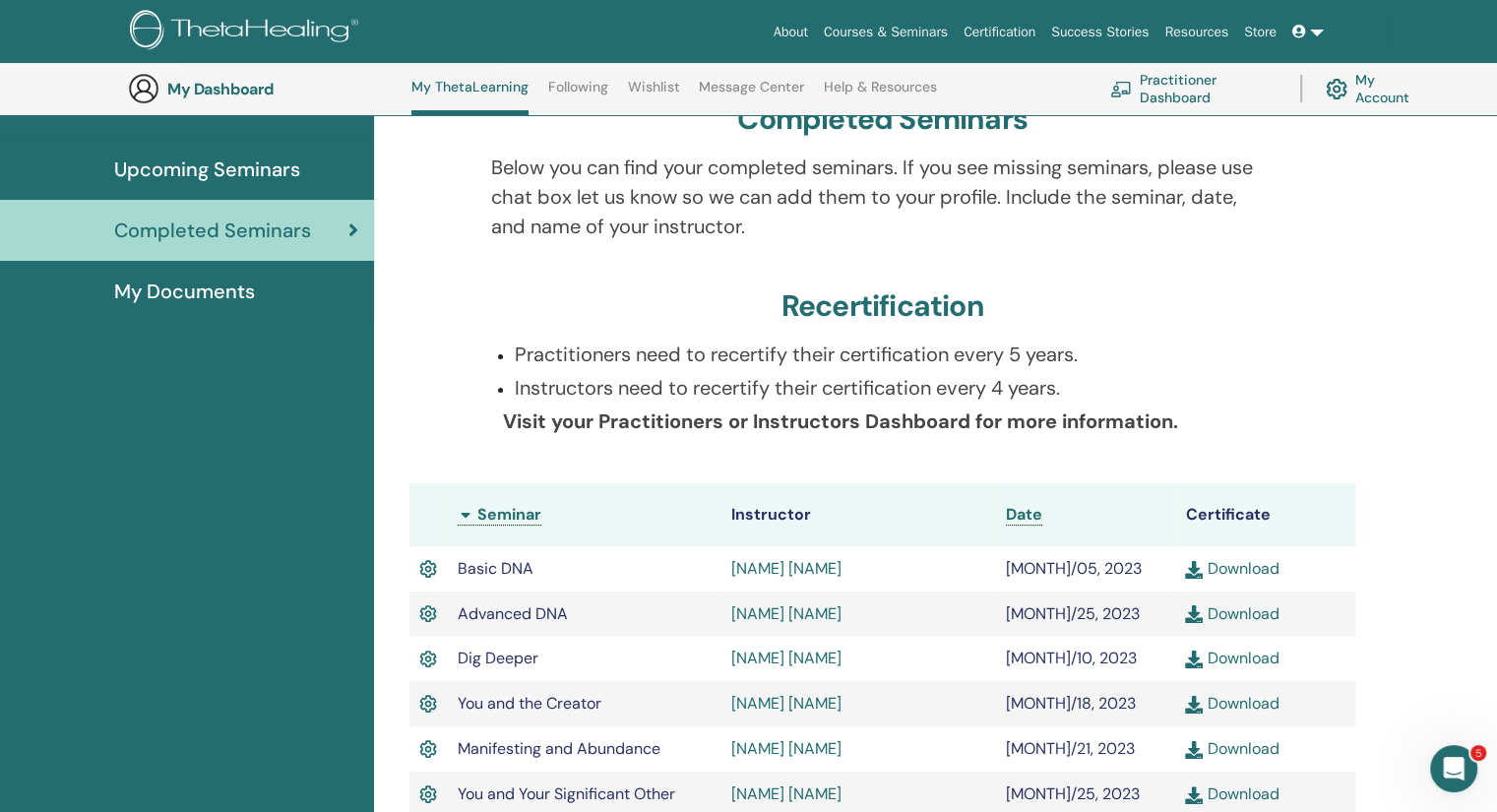 scroll, scrollTop: 191, scrollLeft: 0, axis: vertical 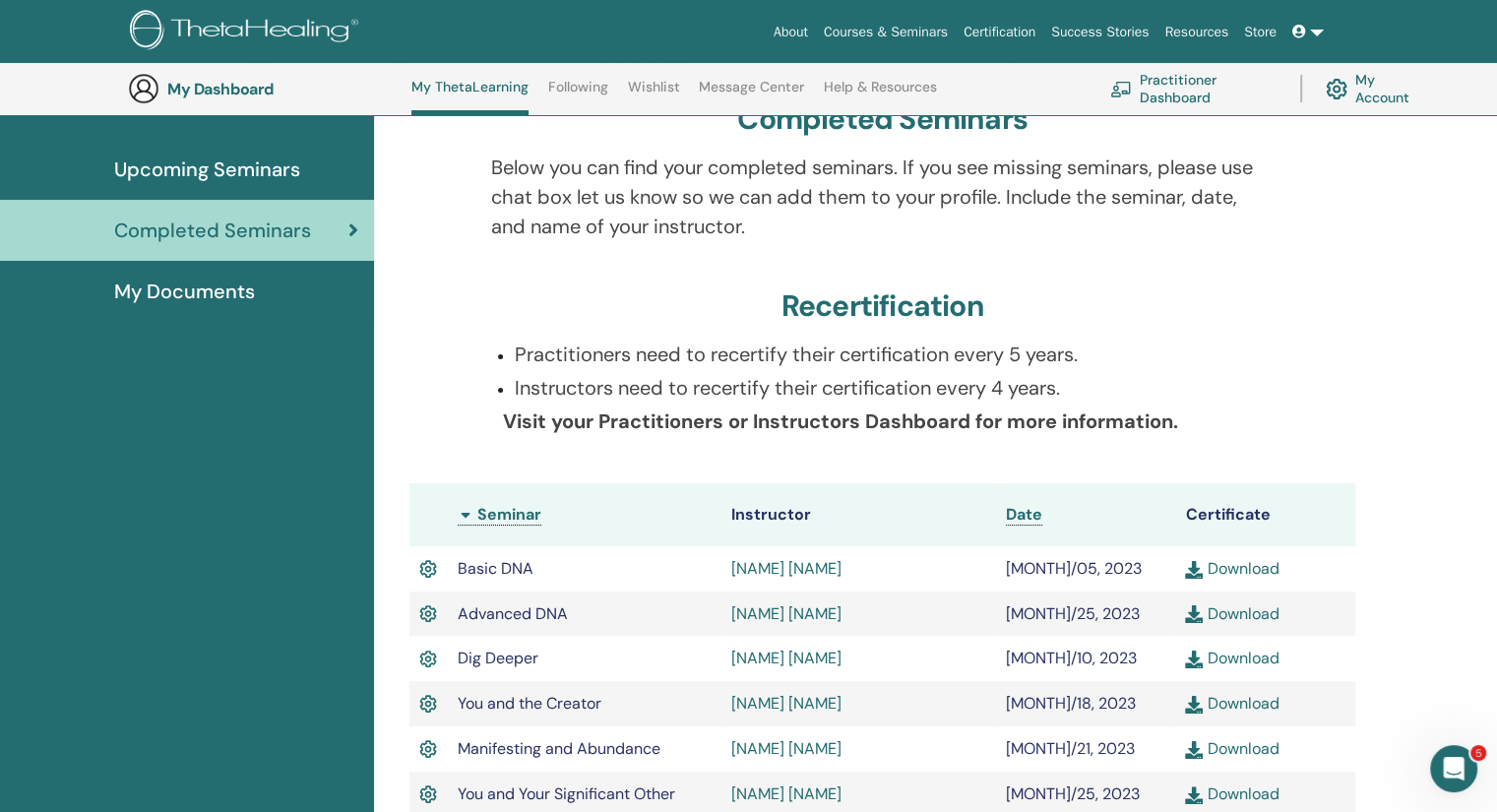 click on "Practitioner Dashboard" at bounding box center (1193, 89) 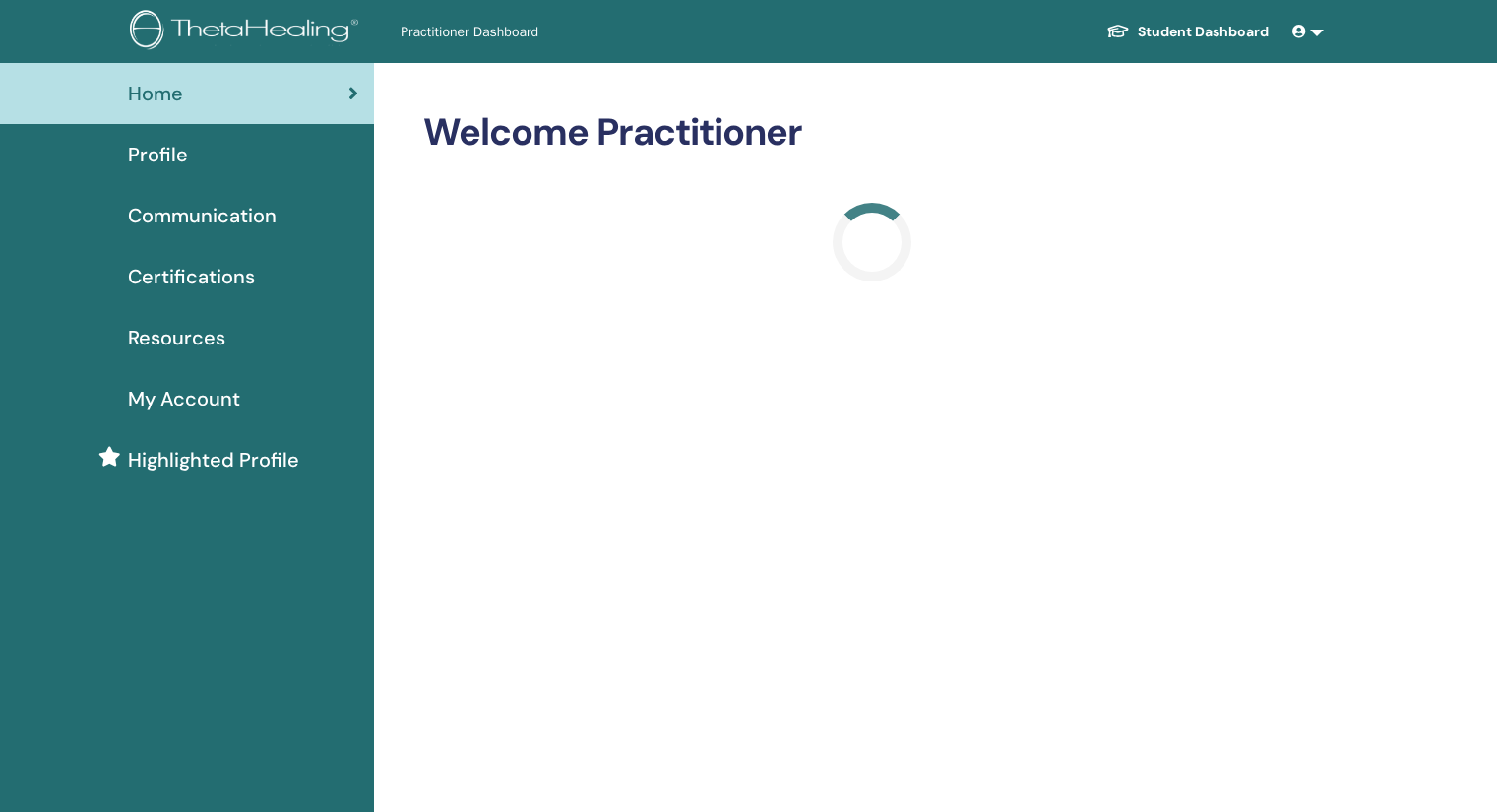 scroll, scrollTop: 0, scrollLeft: 0, axis: both 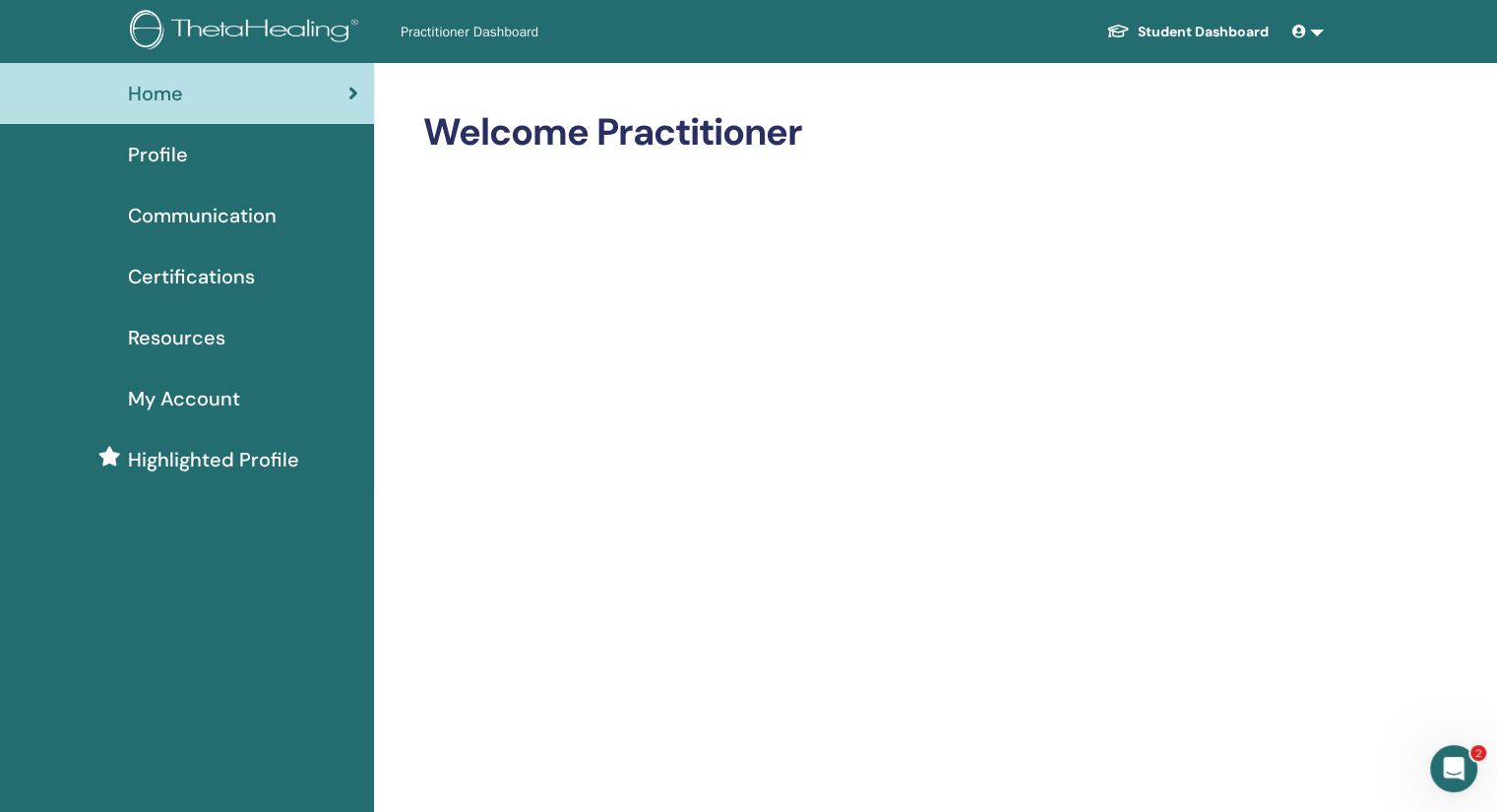 click on "Resources" at bounding box center [176, 338] 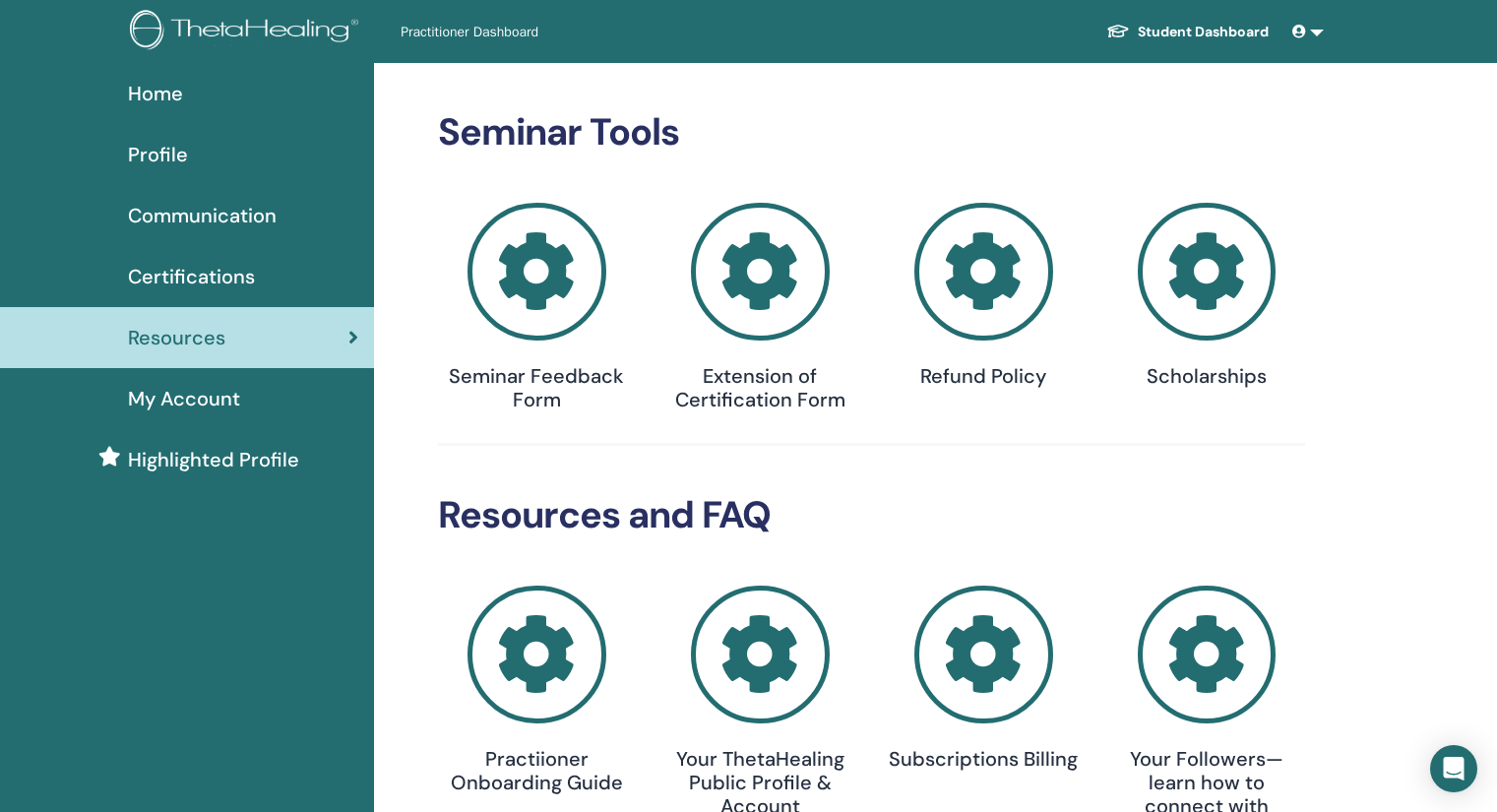 scroll, scrollTop: 0, scrollLeft: 0, axis: both 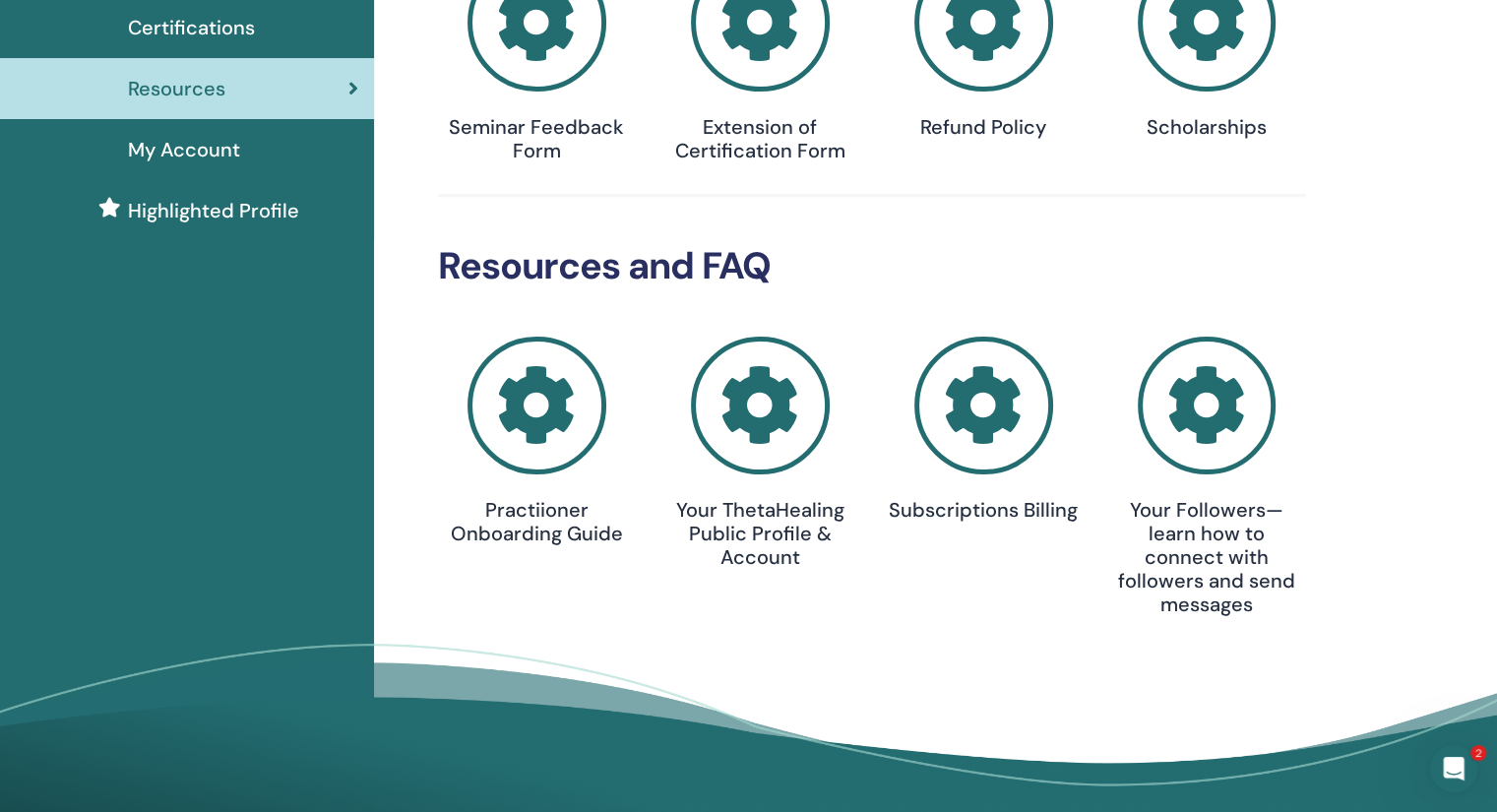 click on "Subscriptions Billing" at bounding box center [983, 510] 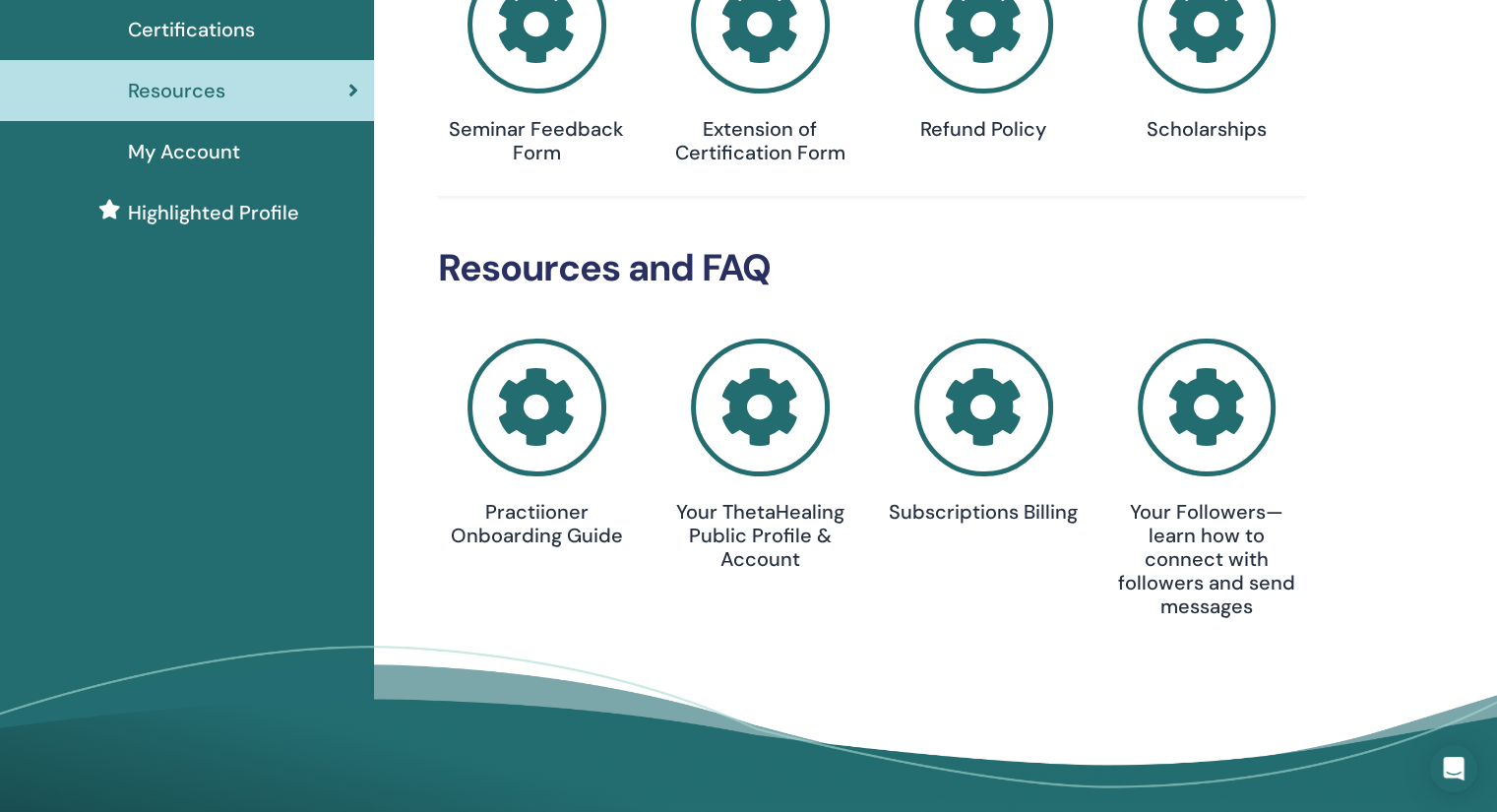 scroll, scrollTop: 249, scrollLeft: 0, axis: vertical 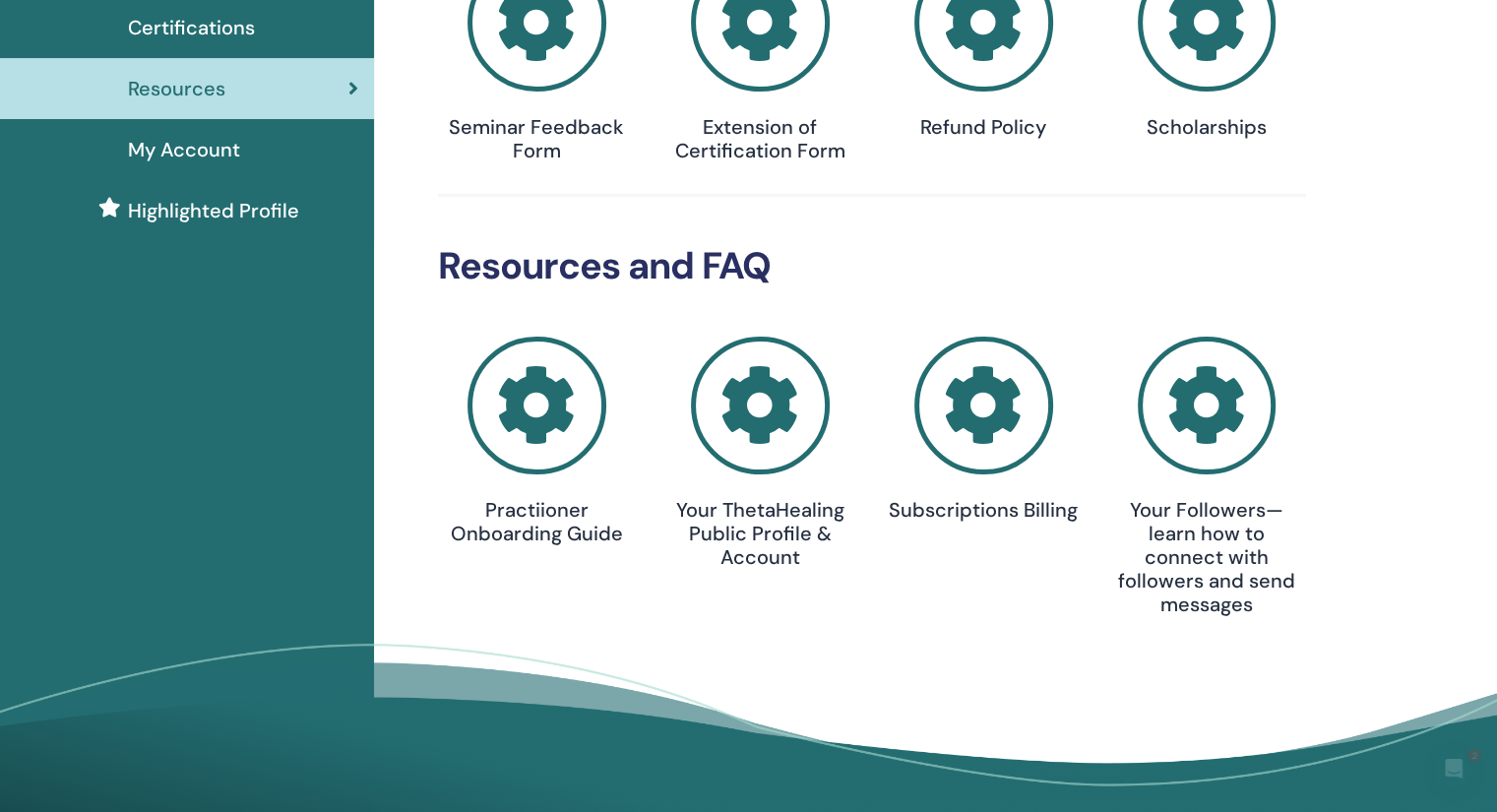 click on "My Account" at bounding box center (184, 150) 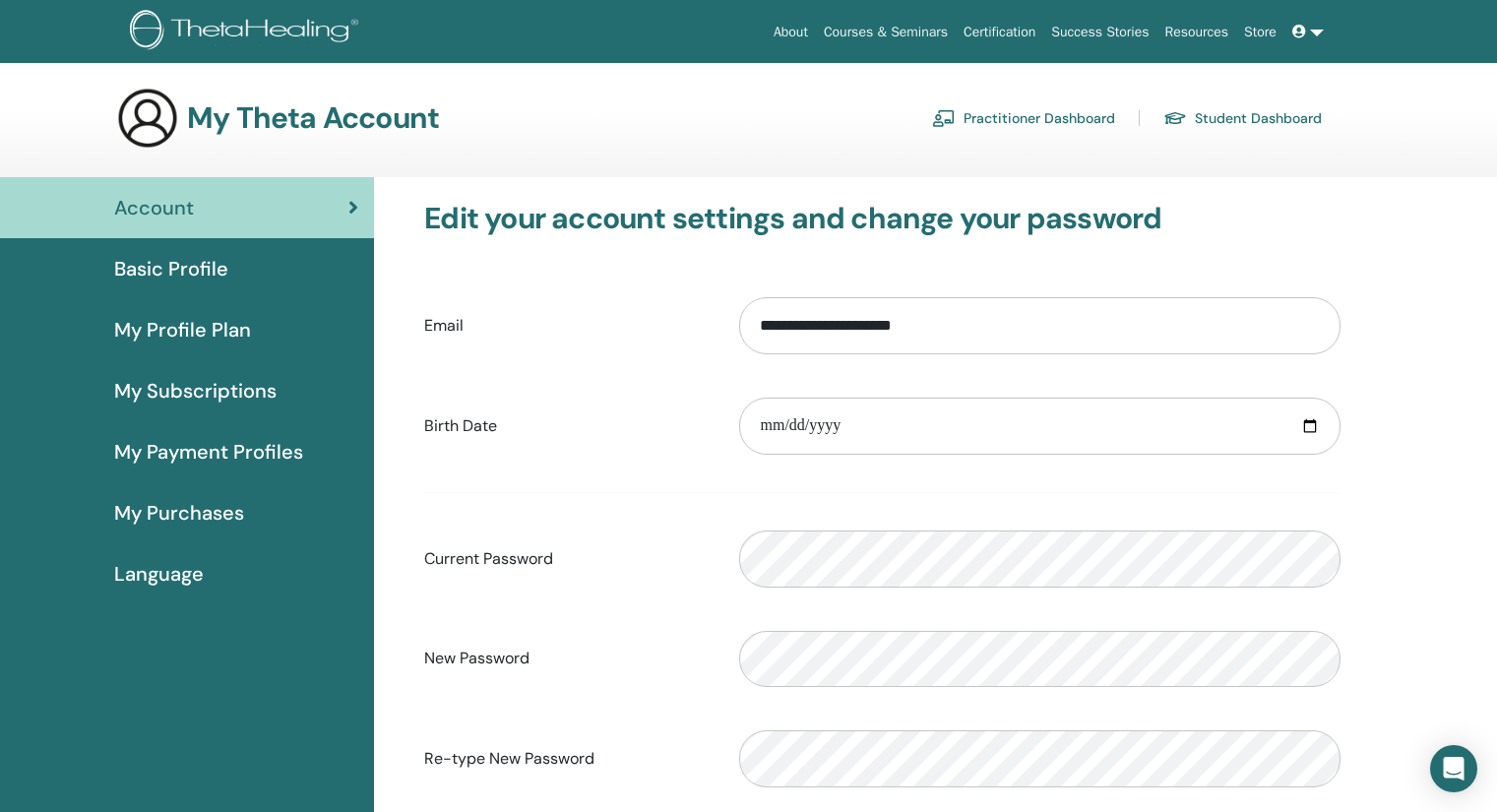 scroll, scrollTop: 0, scrollLeft: 0, axis: both 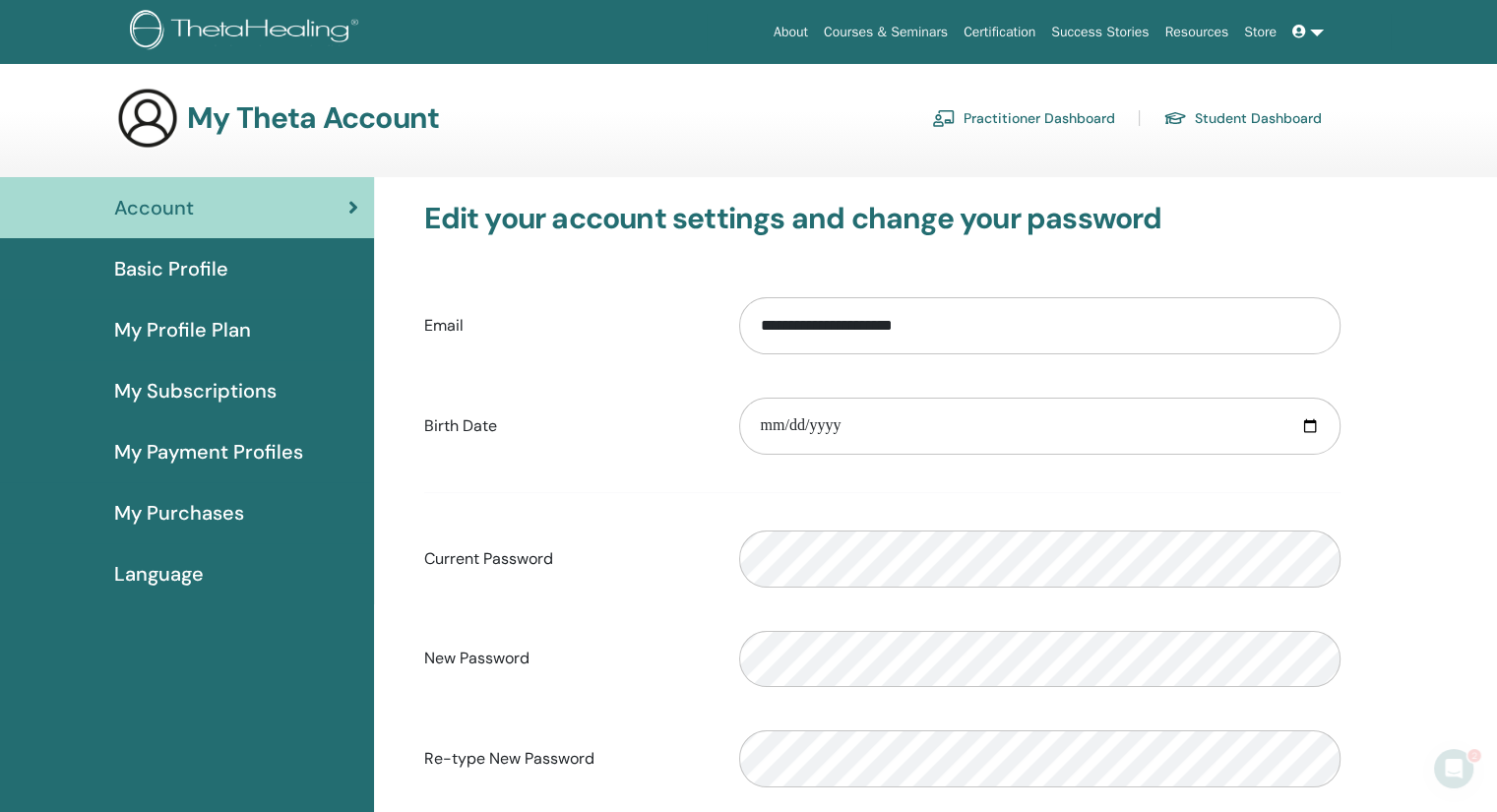 click on "Resources" at bounding box center [1197, 31] 